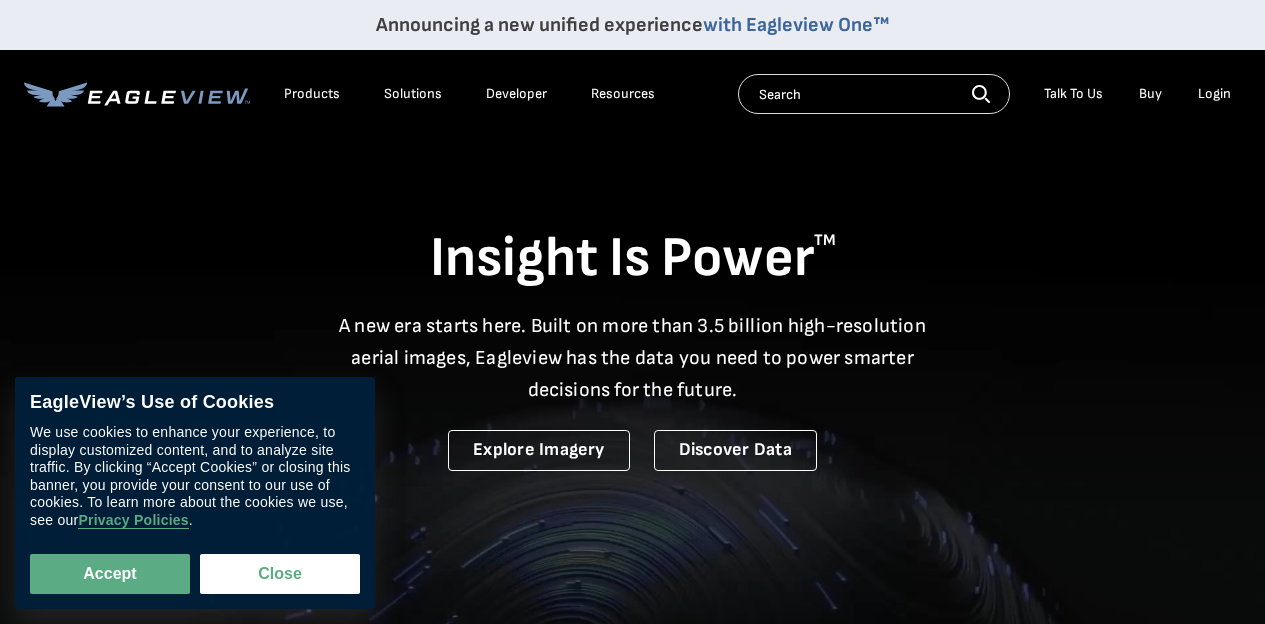 scroll, scrollTop: 0, scrollLeft: 0, axis: both 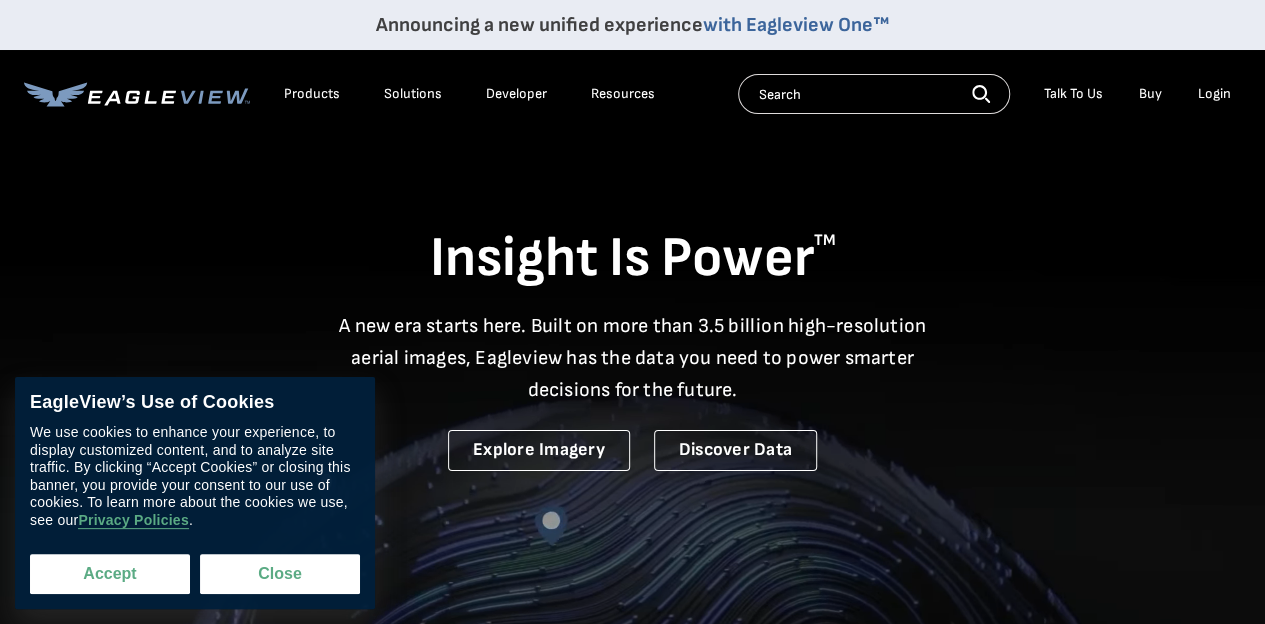 click on "Accept" at bounding box center [110, 574] 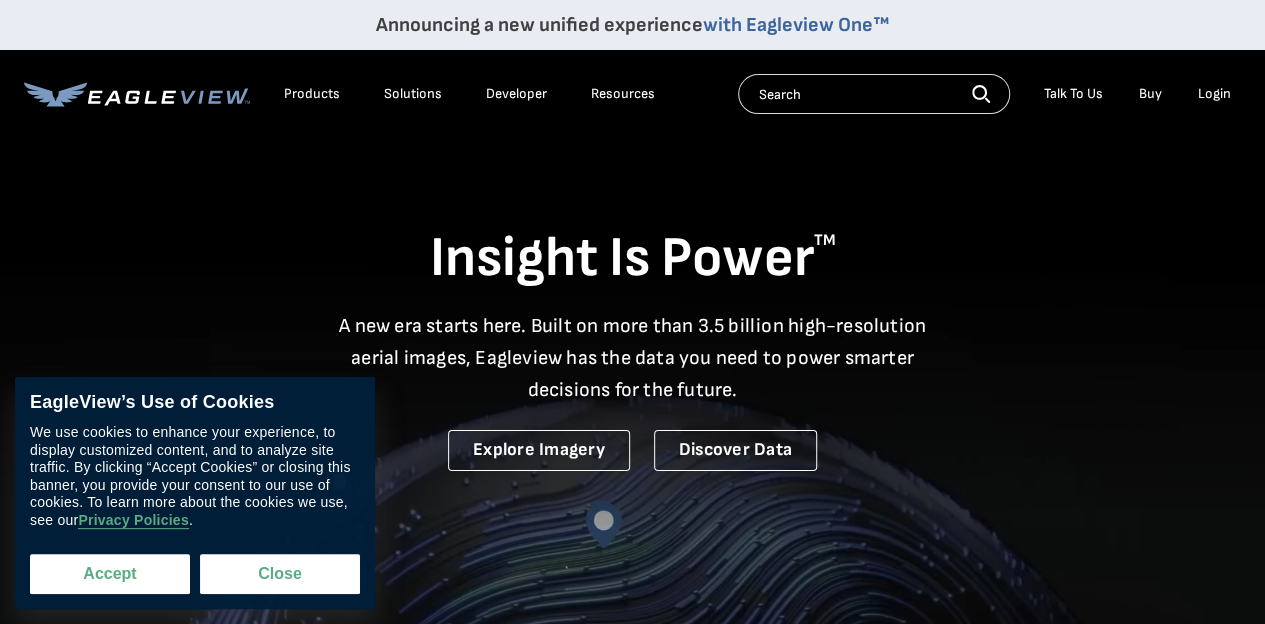 checkbox on "true" 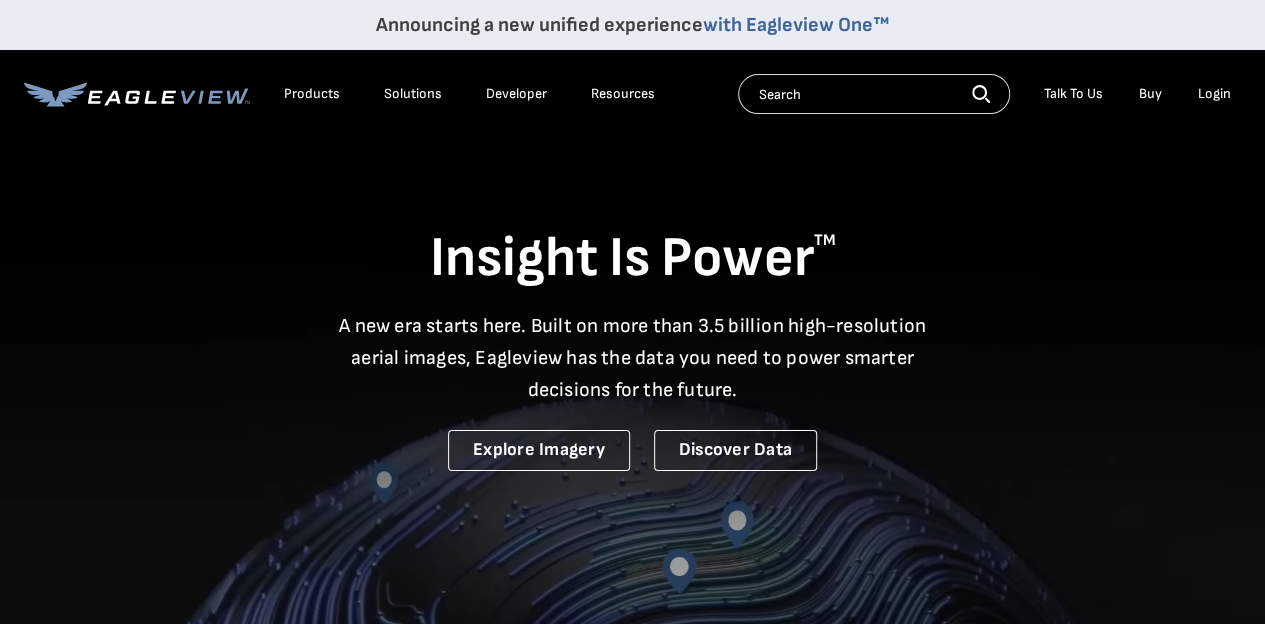 click on "Login" at bounding box center [1214, 94] 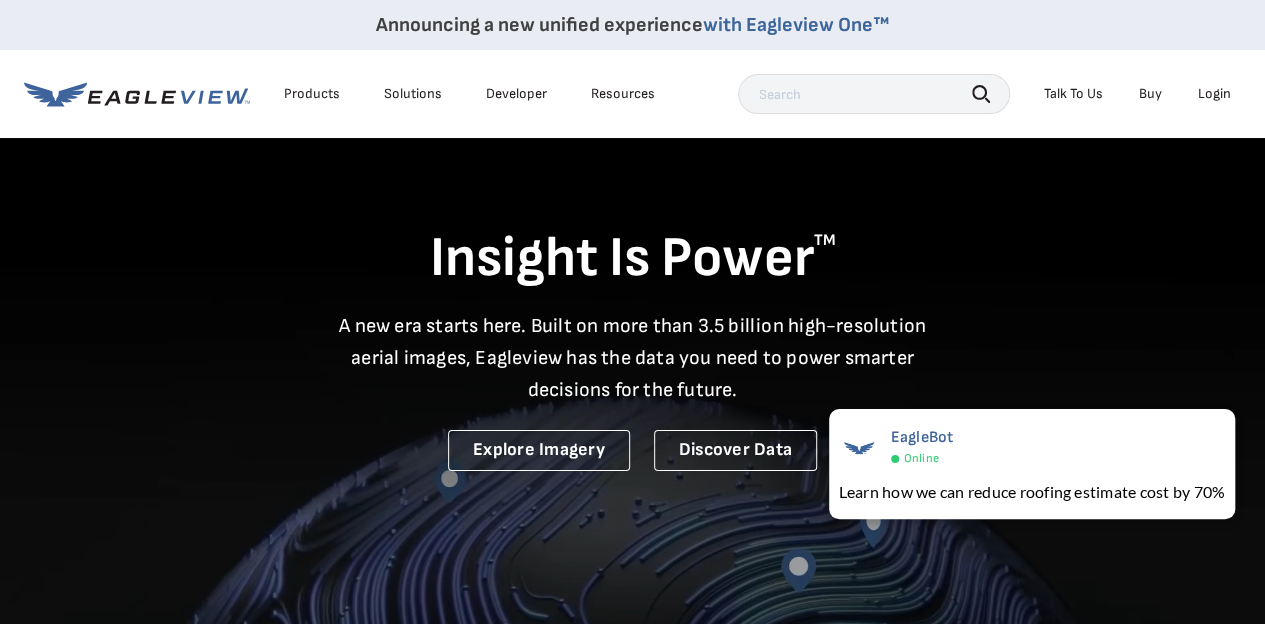 click on "Login" at bounding box center [1214, 94] 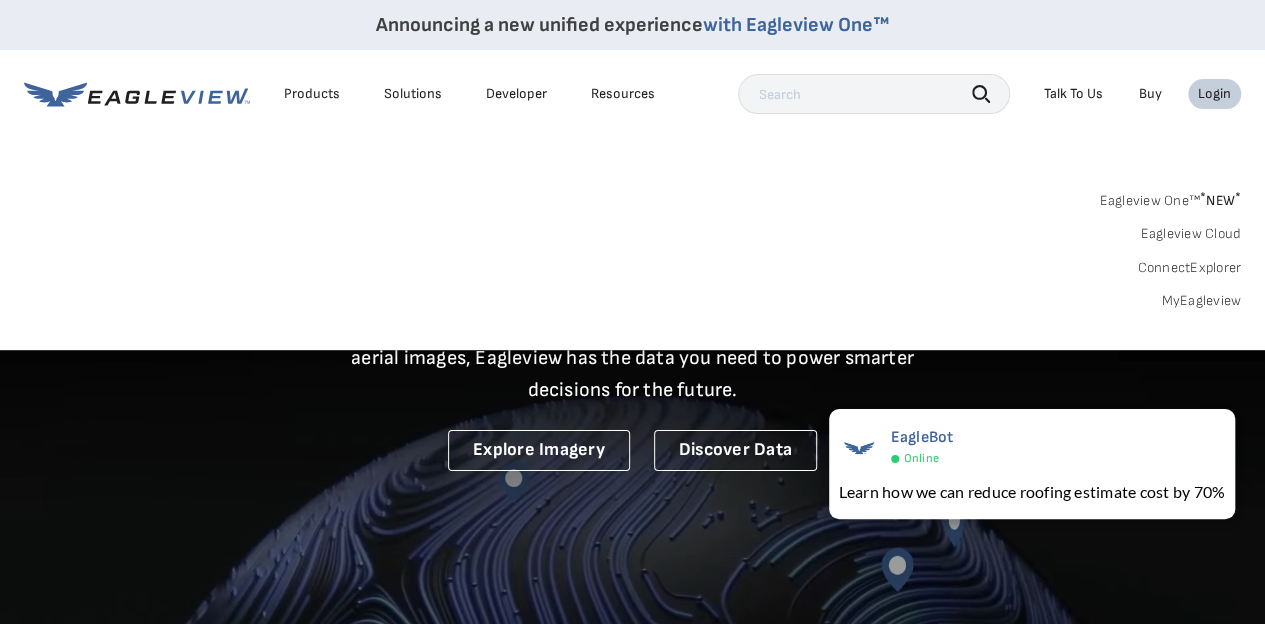 click on "Login" at bounding box center [1214, 94] 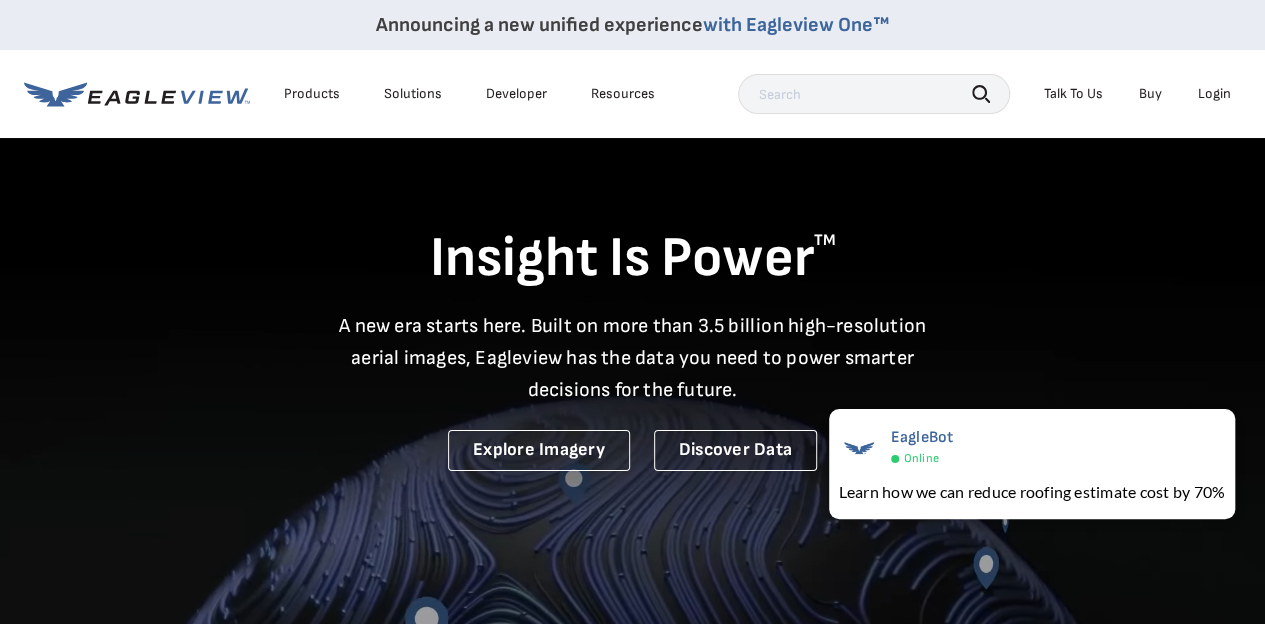 click on "Login" at bounding box center [1214, 94] 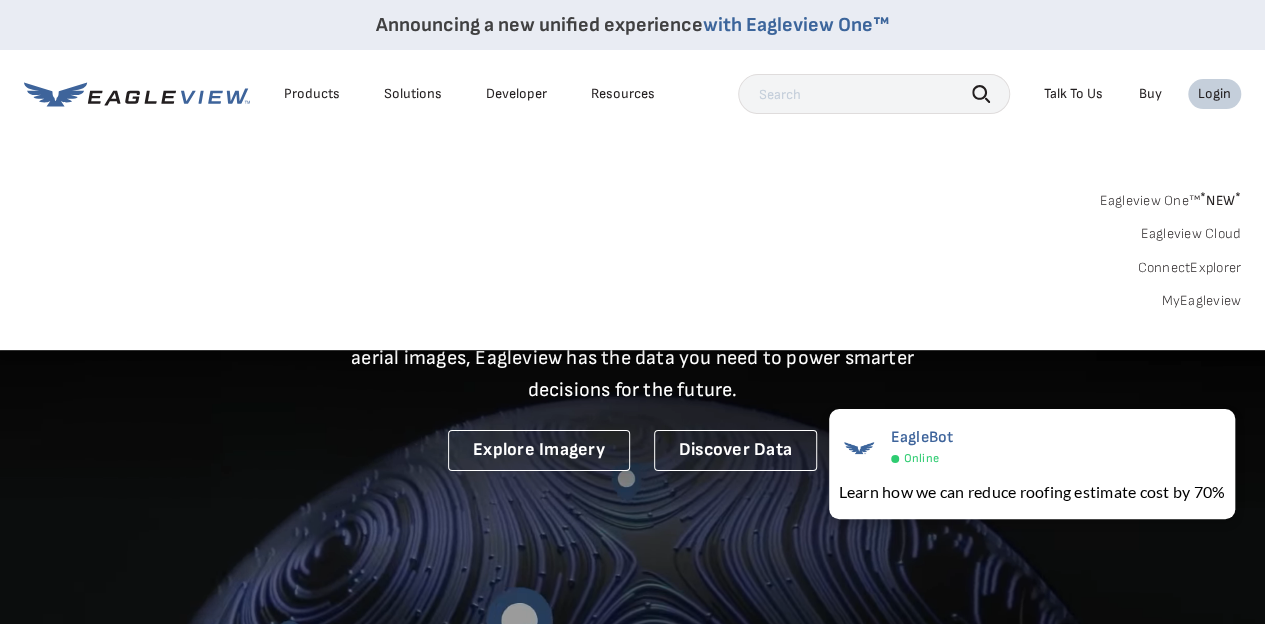 click on "Login" at bounding box center (1214, 94) 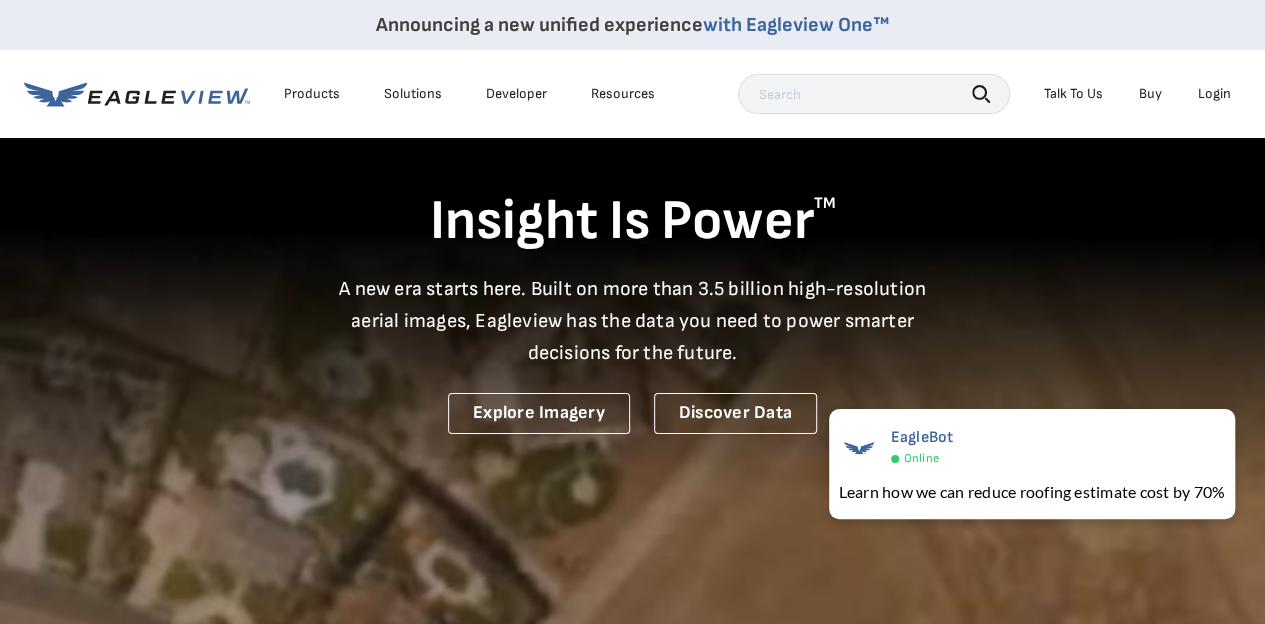 scroll, scrollTop: 0, scrollLeft: 0, axis: both 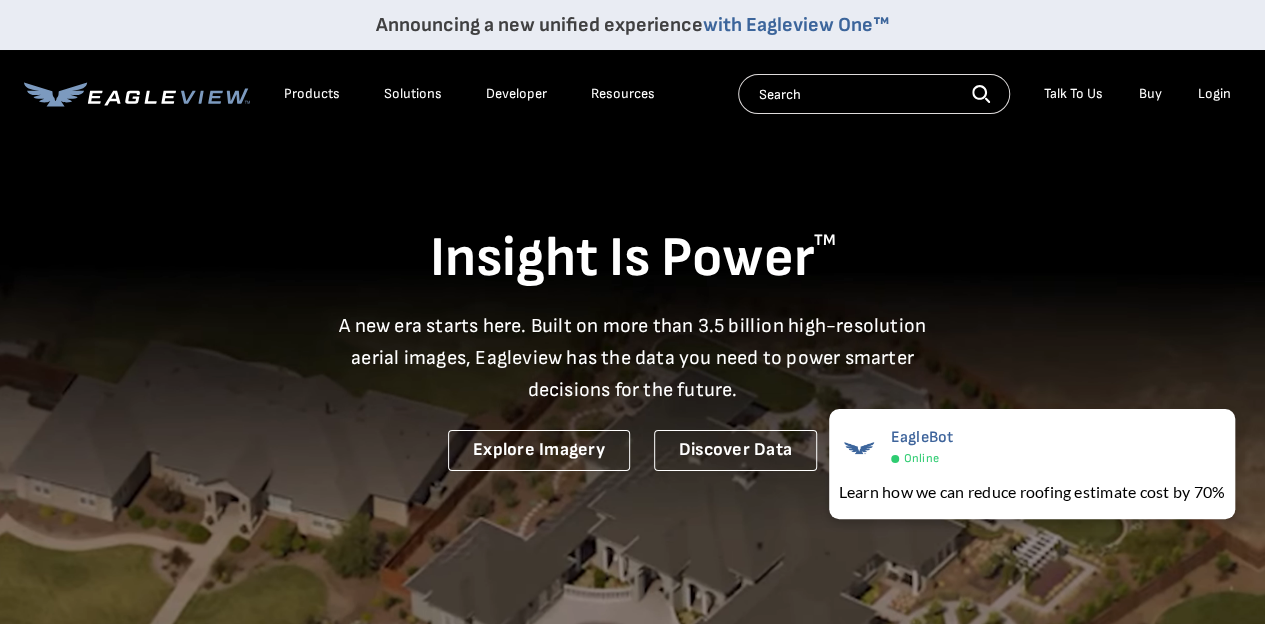 click on "Login" at bounding box center (1214, 94) 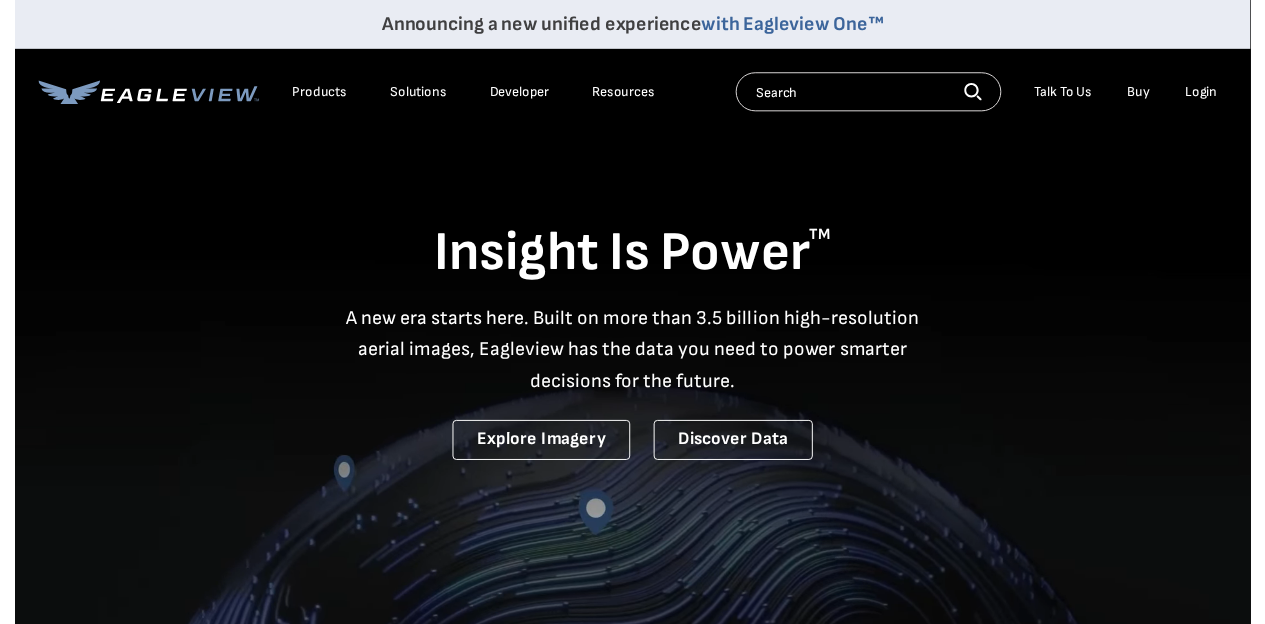scroll, scrollTop: 0, scrollLeft: 0, axis: both 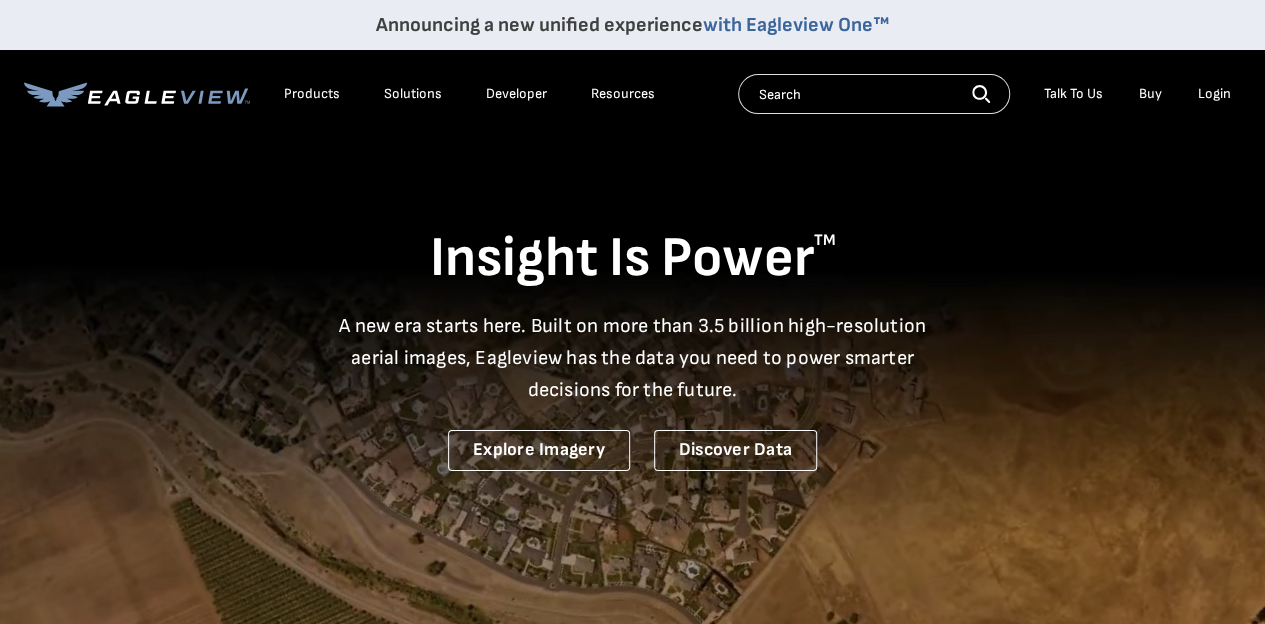 click on "Login" at bounding box center (1214, 94) 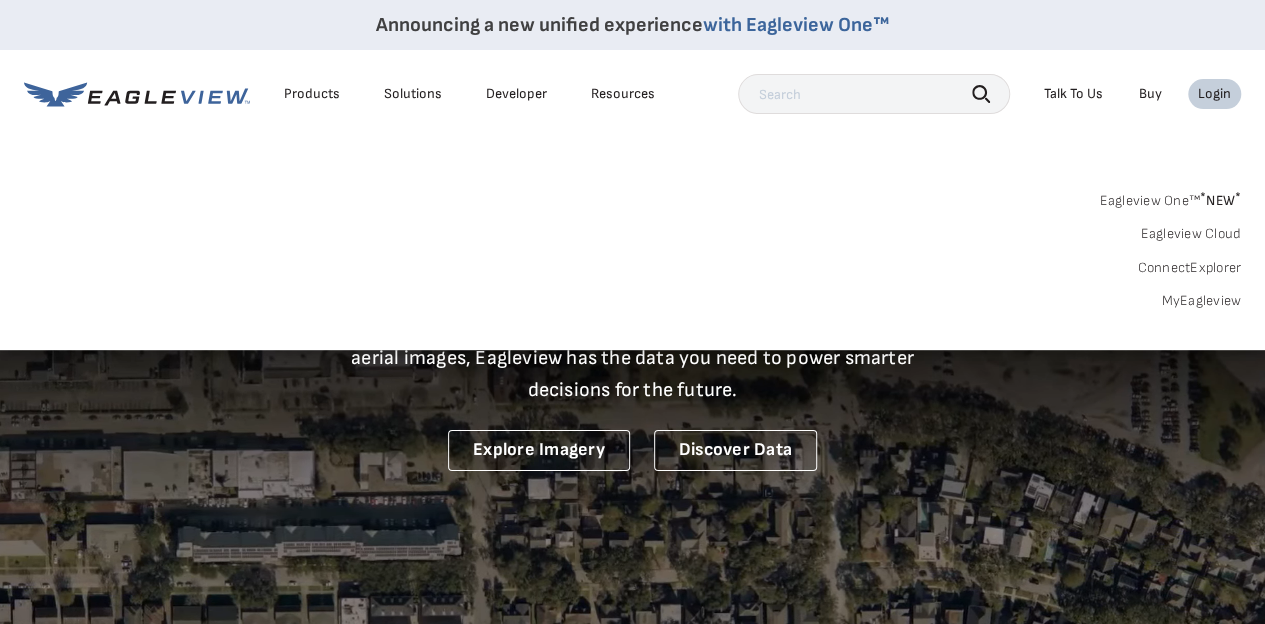 click on "Eagleview One™  * NEW *
Eagleview Cloud
ConnectExplorer
MyEagleview" at bounding box center [632, 248] 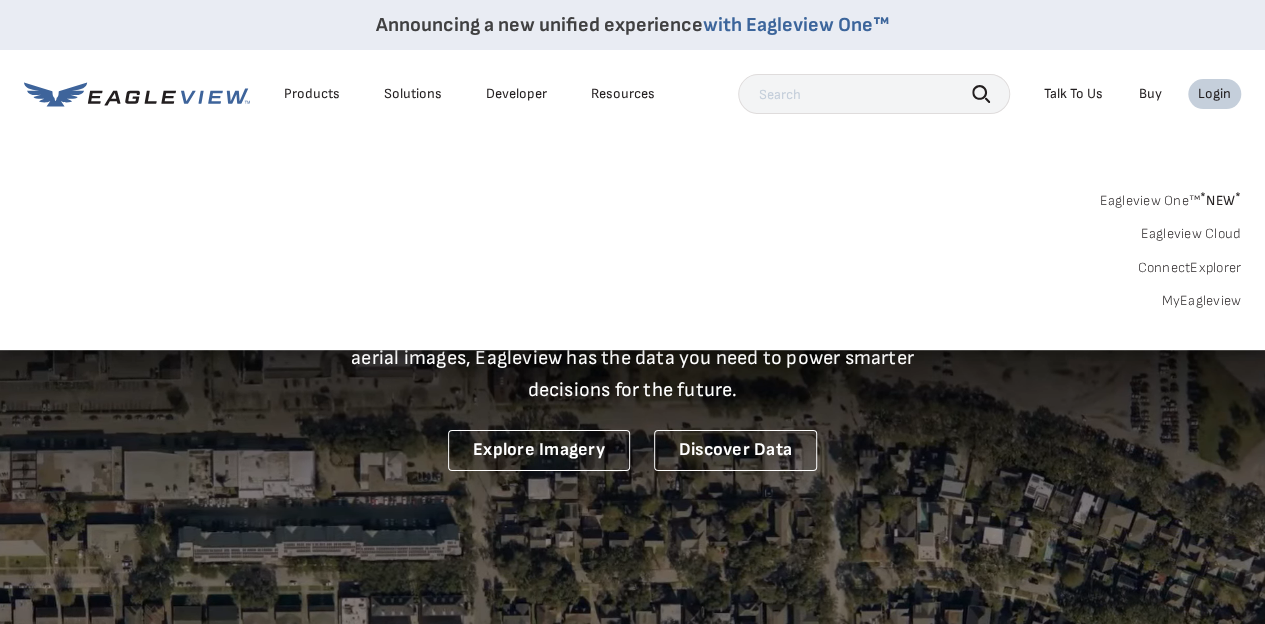 click on "Eagleview One™  * NEW *" at bounding box center (1170, 197) 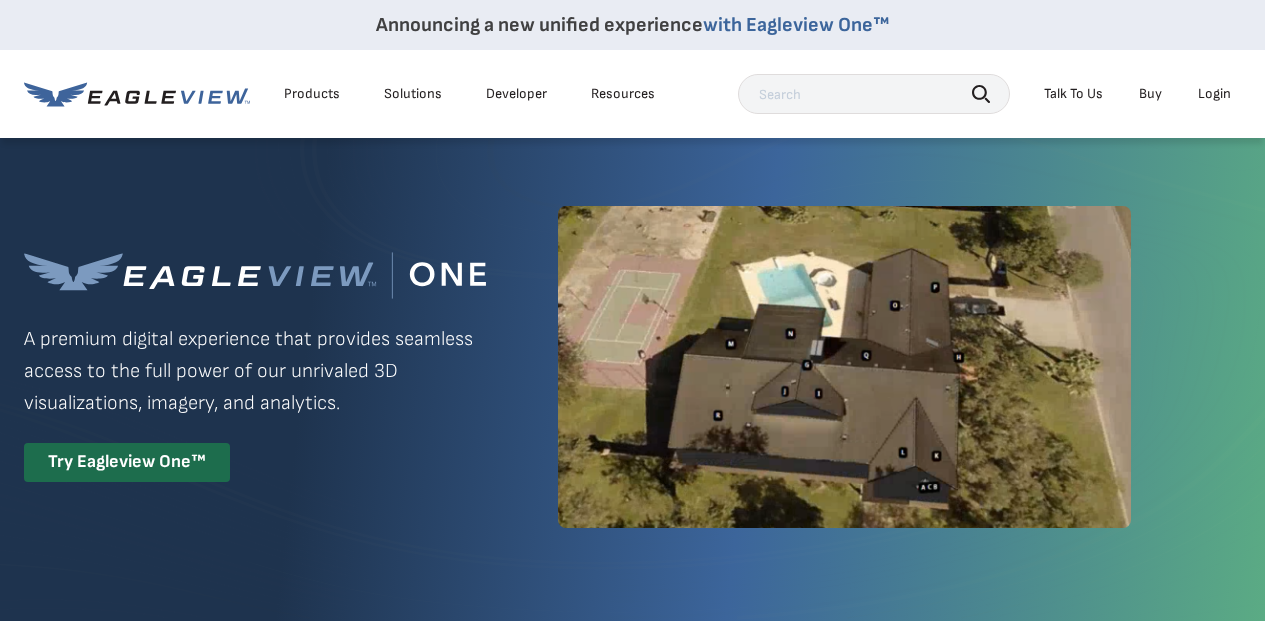 scroll, scrollTop: 0, scrollLeft: 0, axis: both 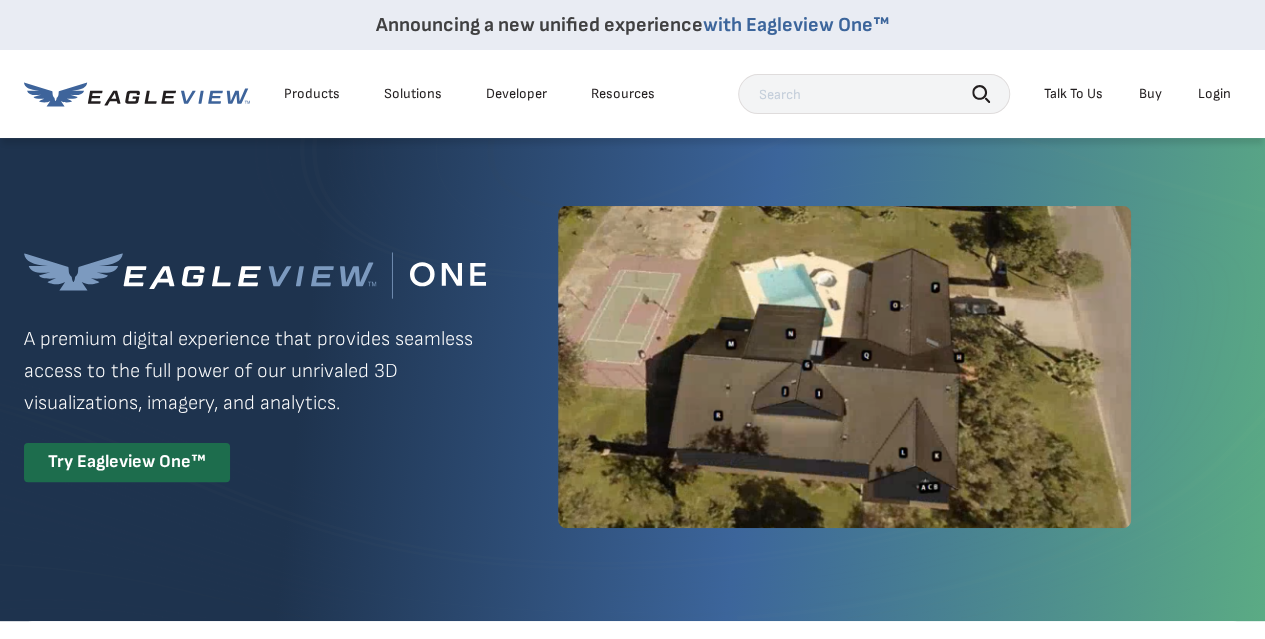 click on "Login" at bounding box center (1214, 94) 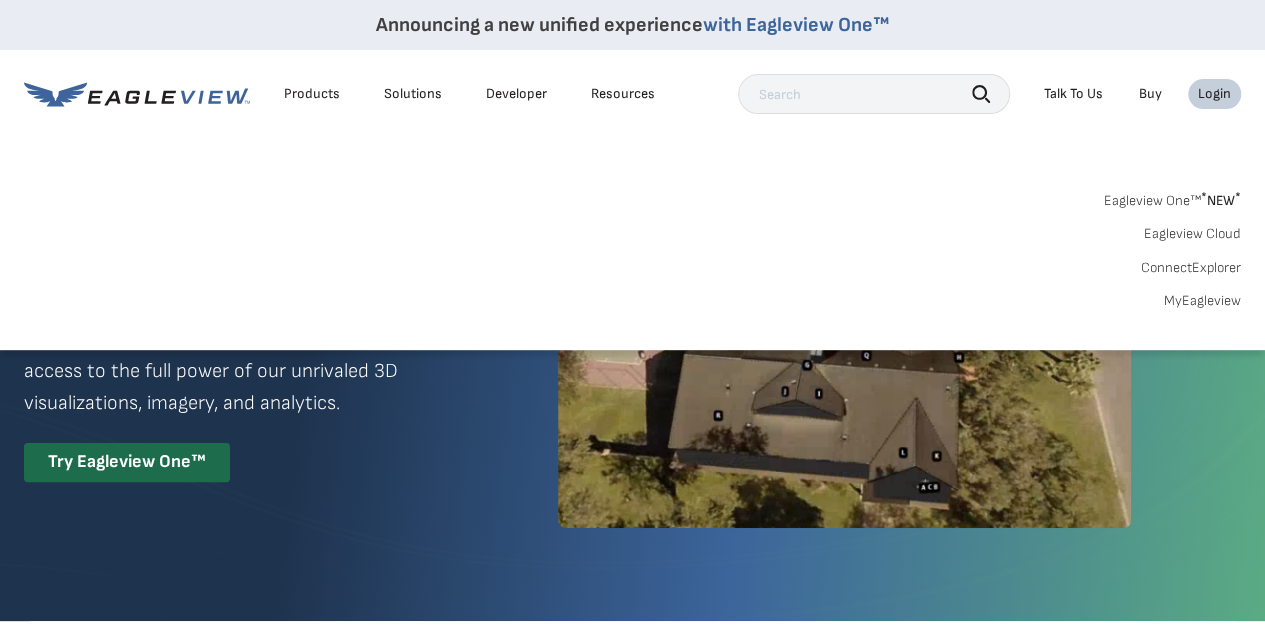 click on "MyEagleview" at bounding box center (1202, 301) 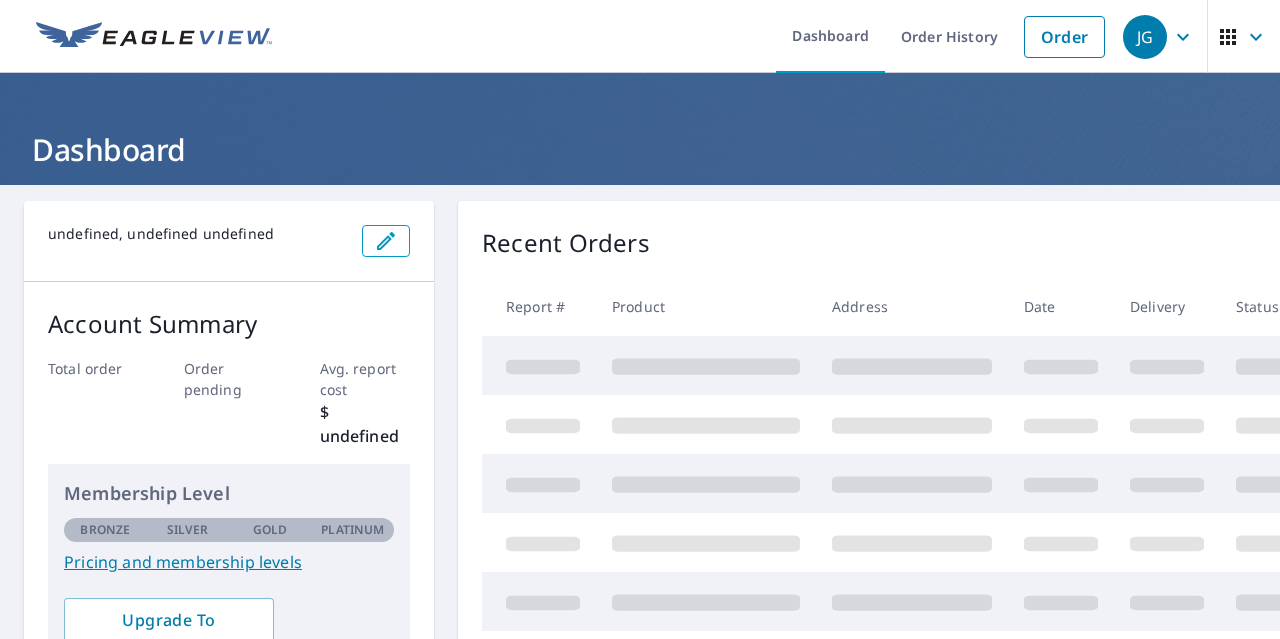 scroll, scrollTop: 0, scrollLeft: 0, axis: both 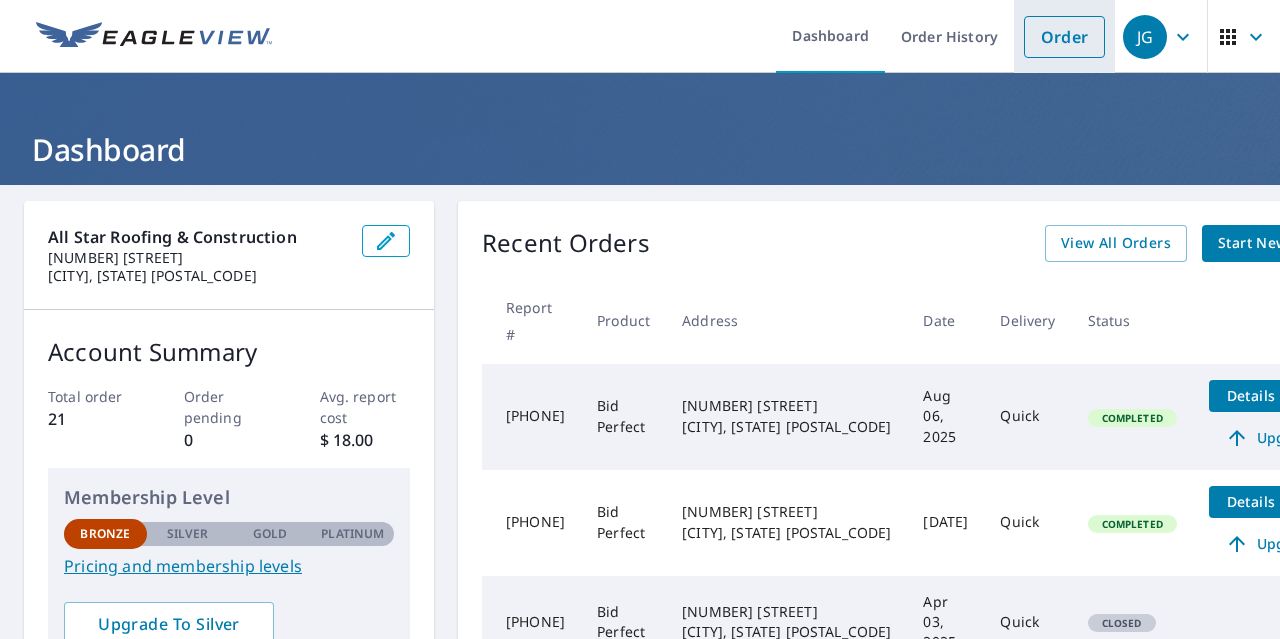 click on "Order" at bounding box center (1064, 37) 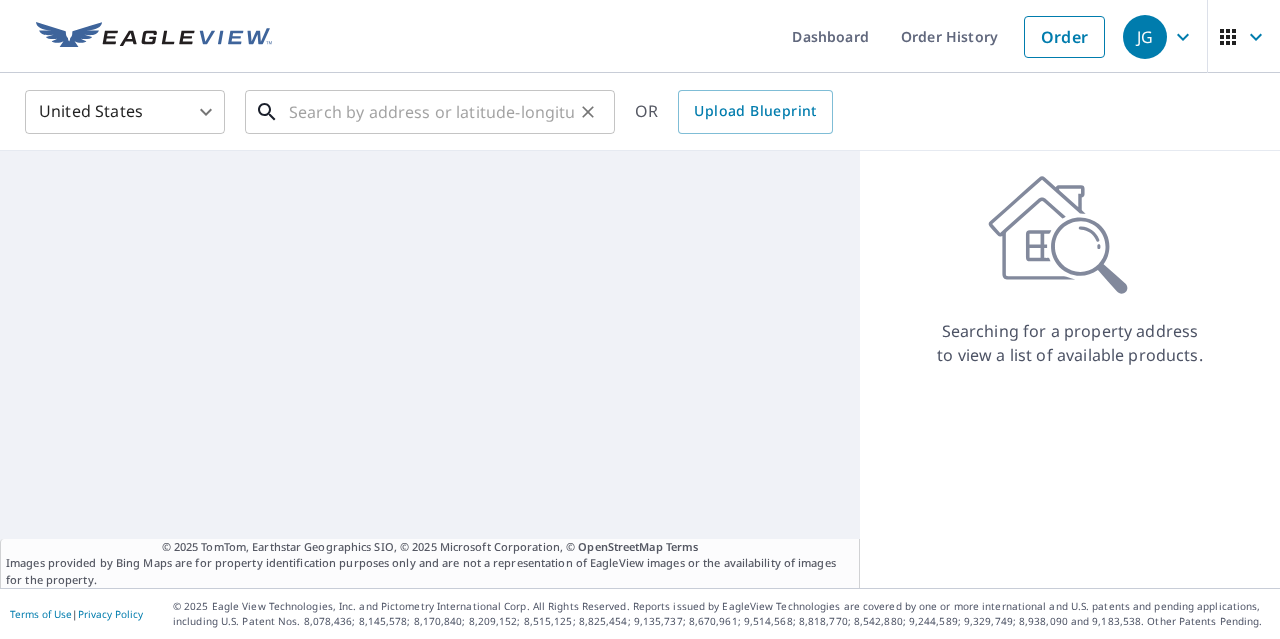 click at bounding box center (431, 112) 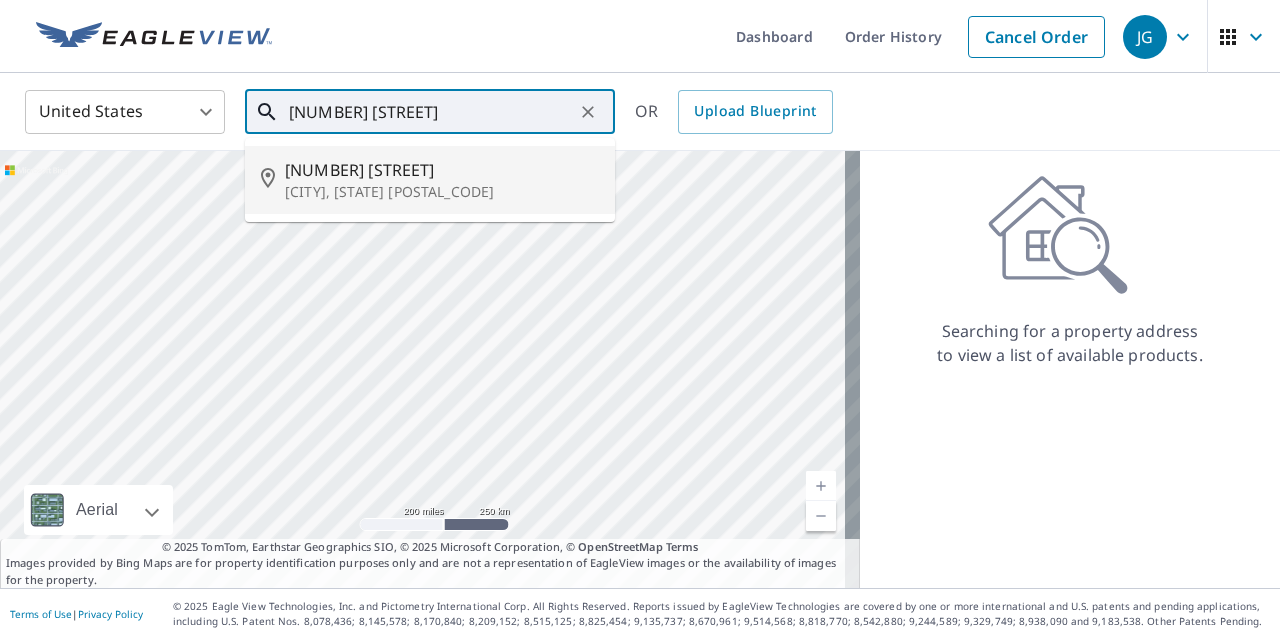 click on "[NUMBER] [STREET]" at bounding box center [442, 170] 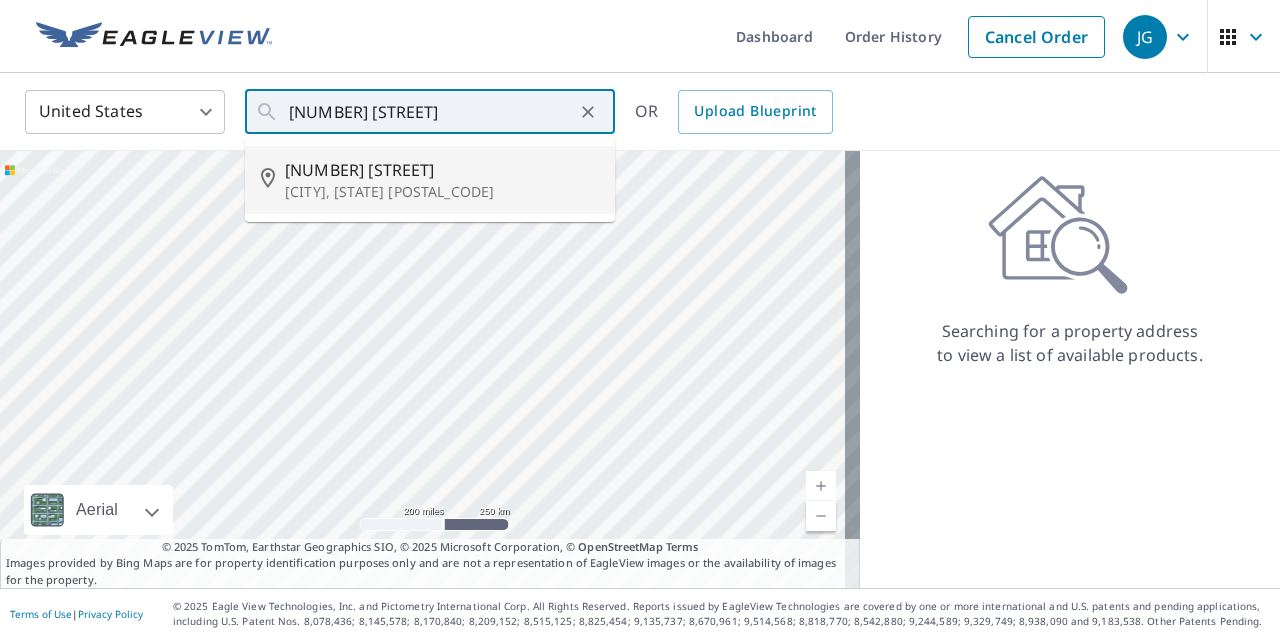type on "[NUMBER] [STREET], [CITY], [STATE] [POSTAL_CODE]" 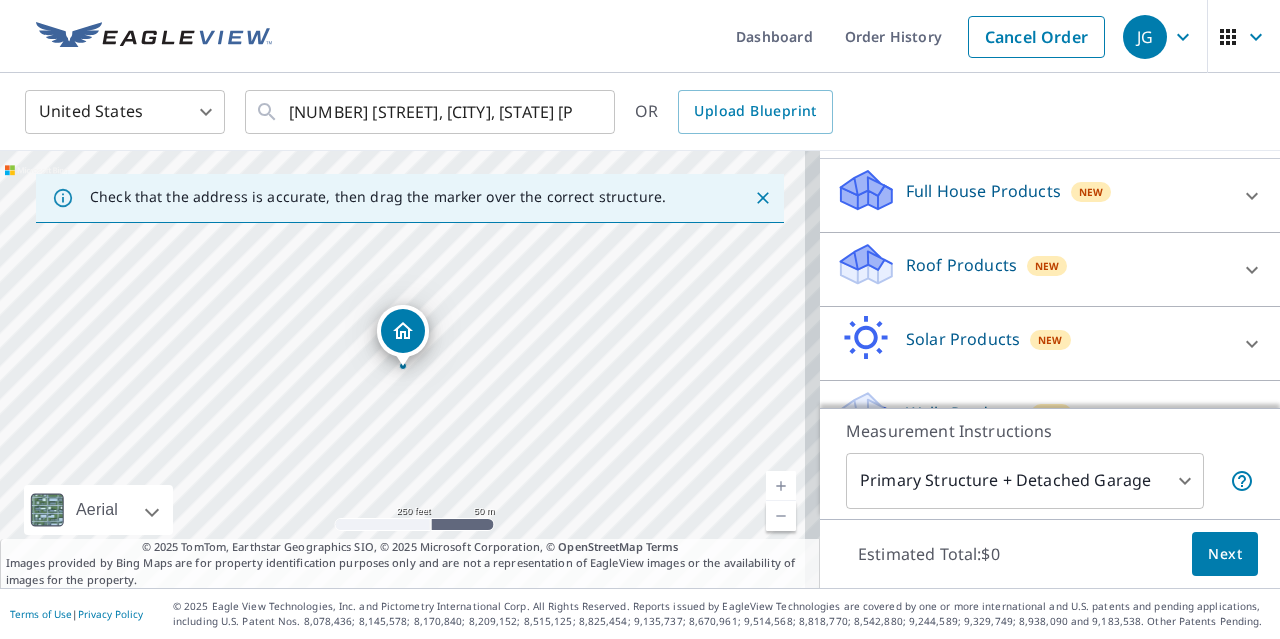 scroll, scrollTop: 243, scrollLeft: 0, axis: vertical 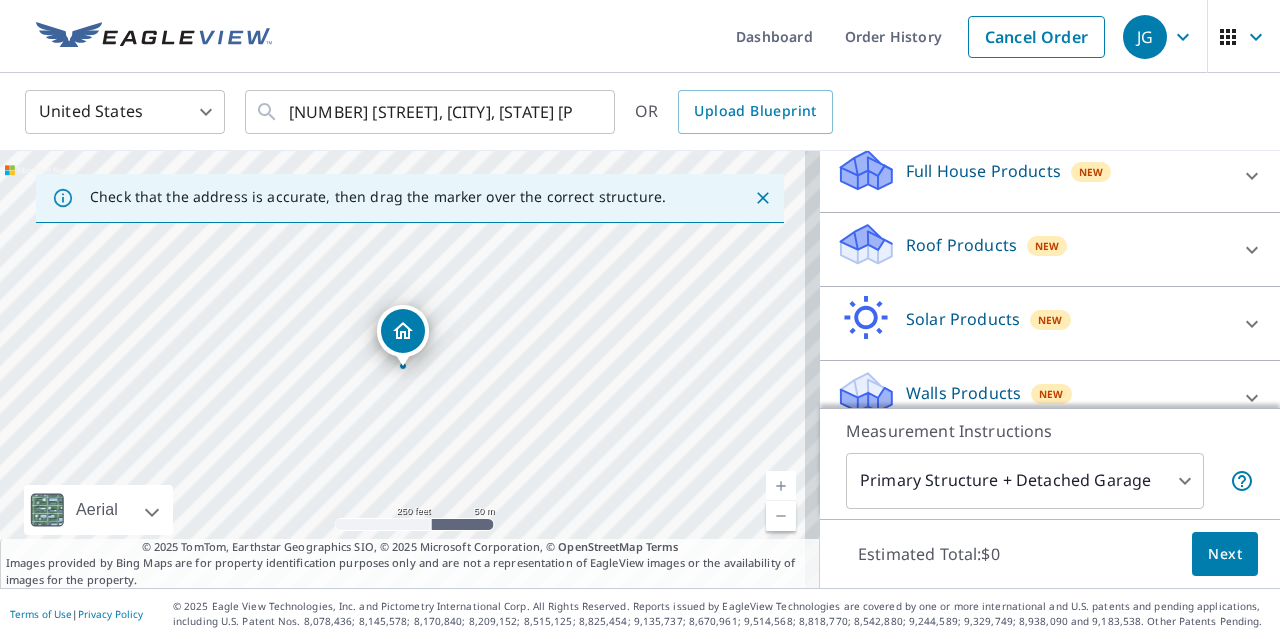 click on "Roof Products New" at bounding box center [1032, 249] 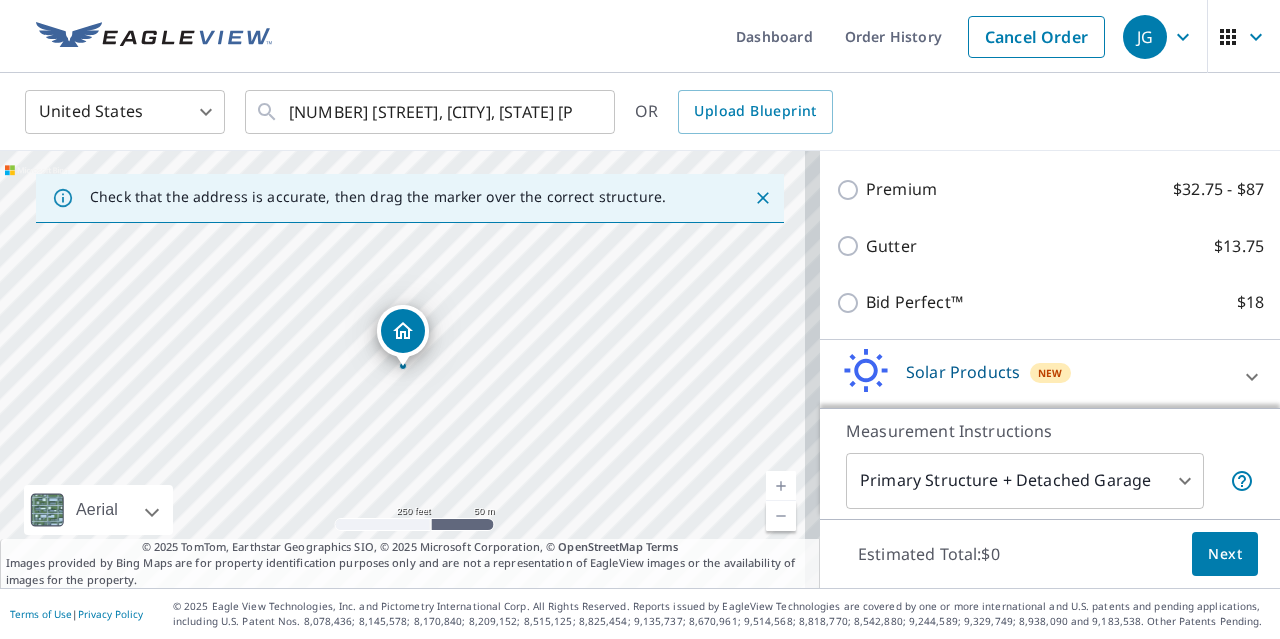 scroll, scrollTop: 363, scrollLeft: 0, axis: vertical 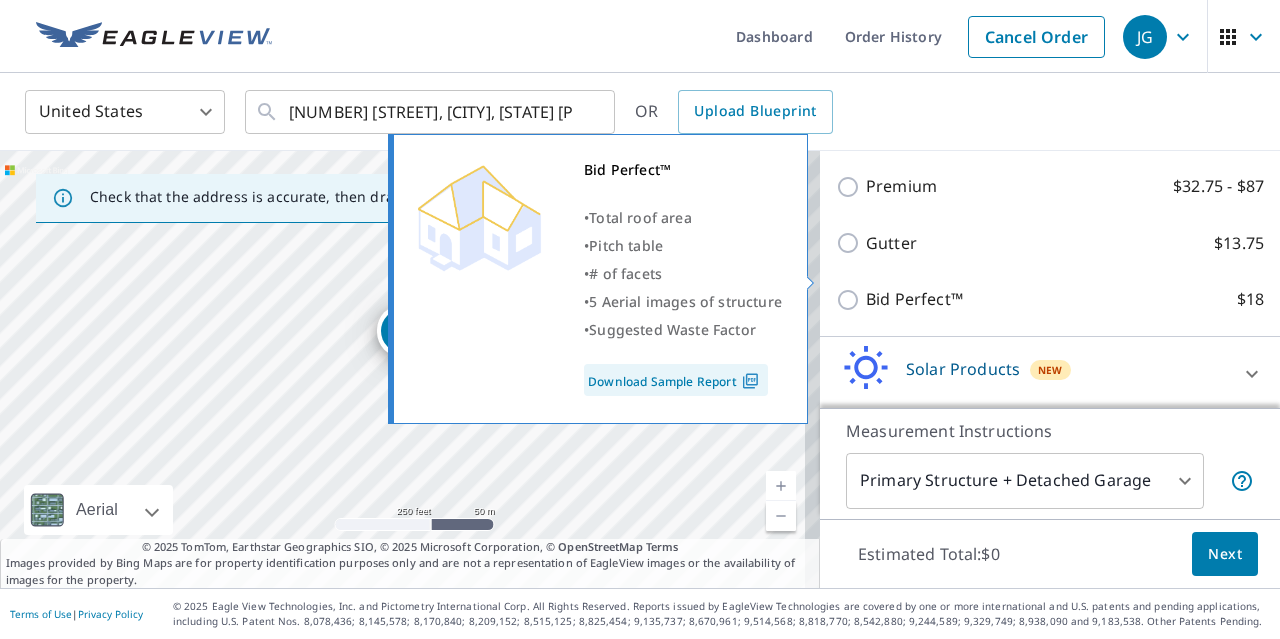 click on "Bid Perfect™ $18" at bounding box center [851, 300] 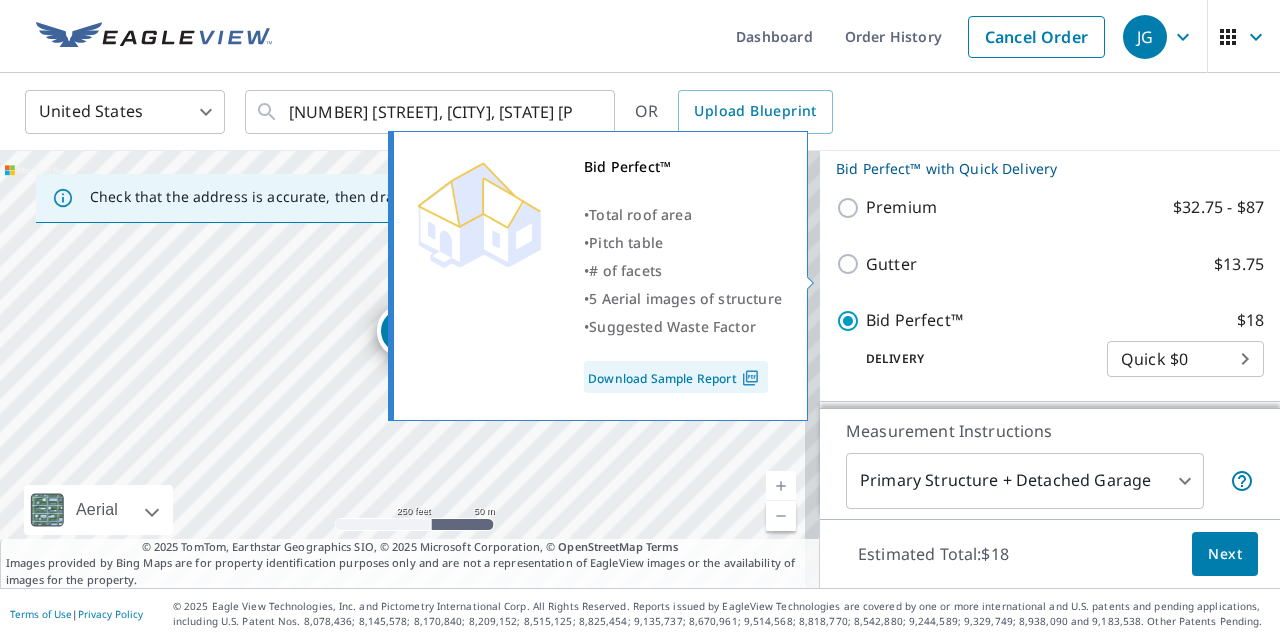 scroll, scrollTop: 384, scrollLeft: 0, axis: vertical 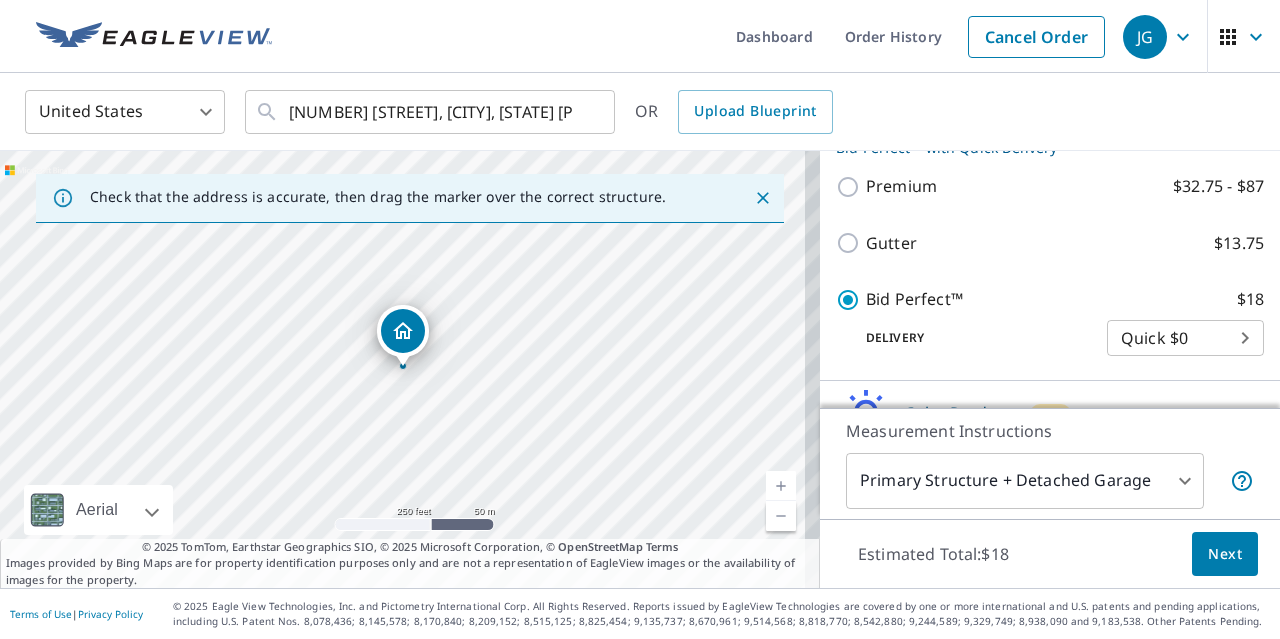 click on "Next" at bounding box center [1225, 554] 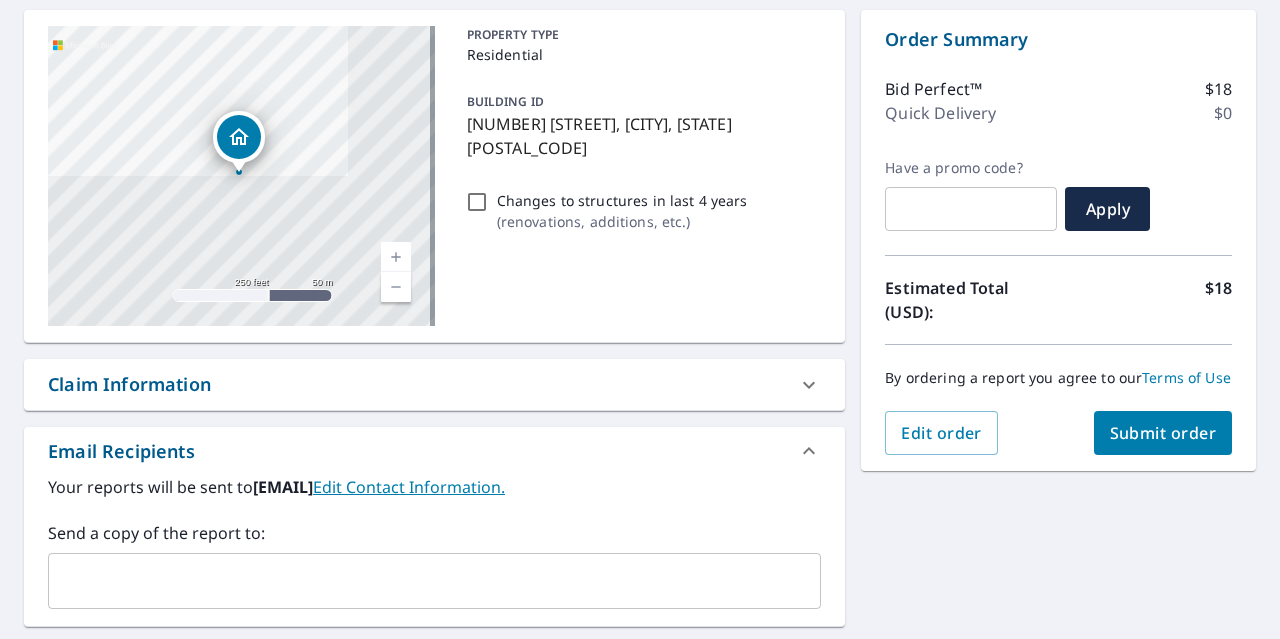 scroll, scrollTop: 464, scrollLeft: 0, axis: vertical 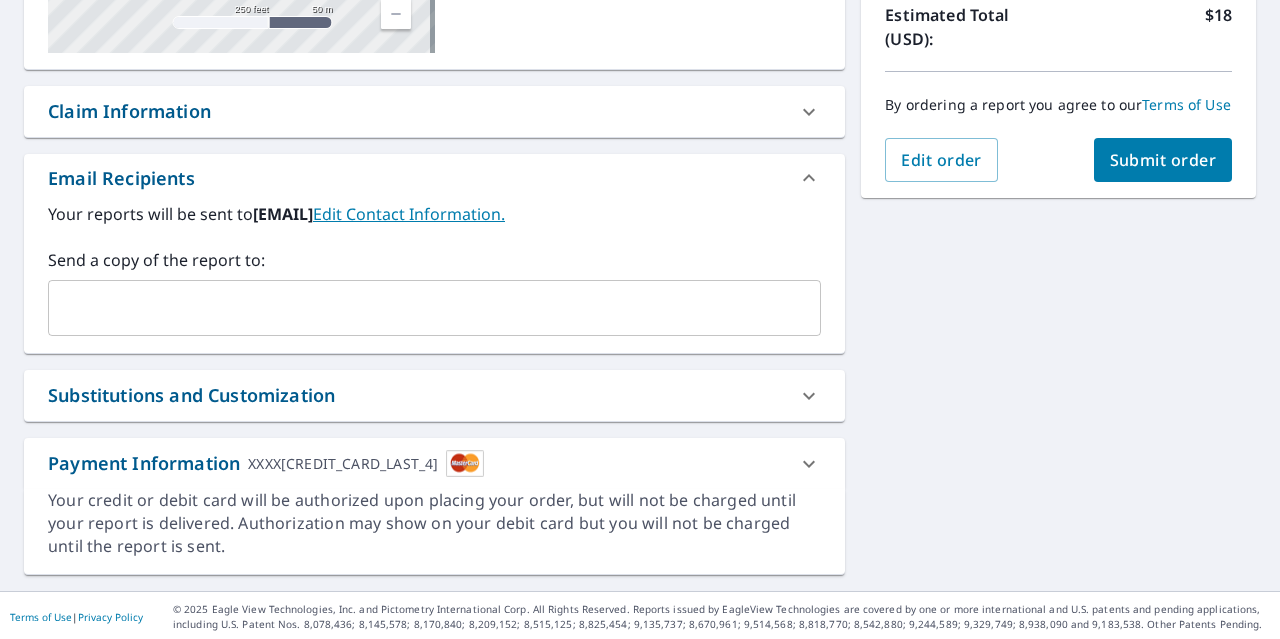 click on "Submit order" at bounding box center [1163, 160] 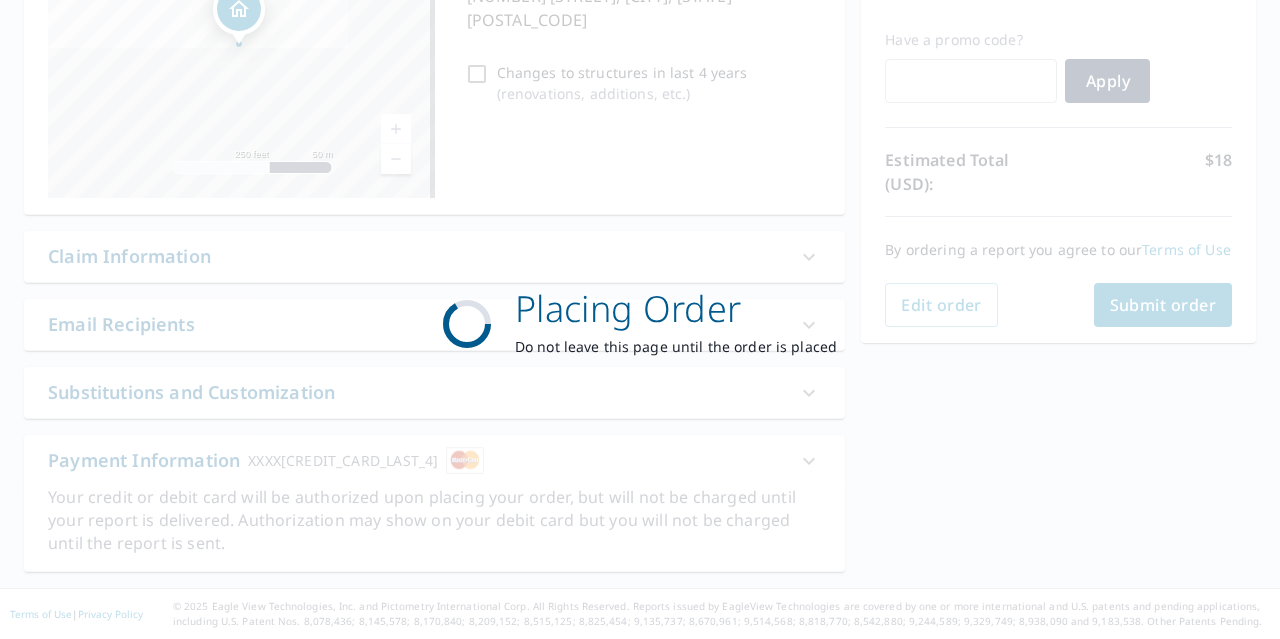 scroll, scrollTop: 316, scrollLeft: 0, axis: vertical 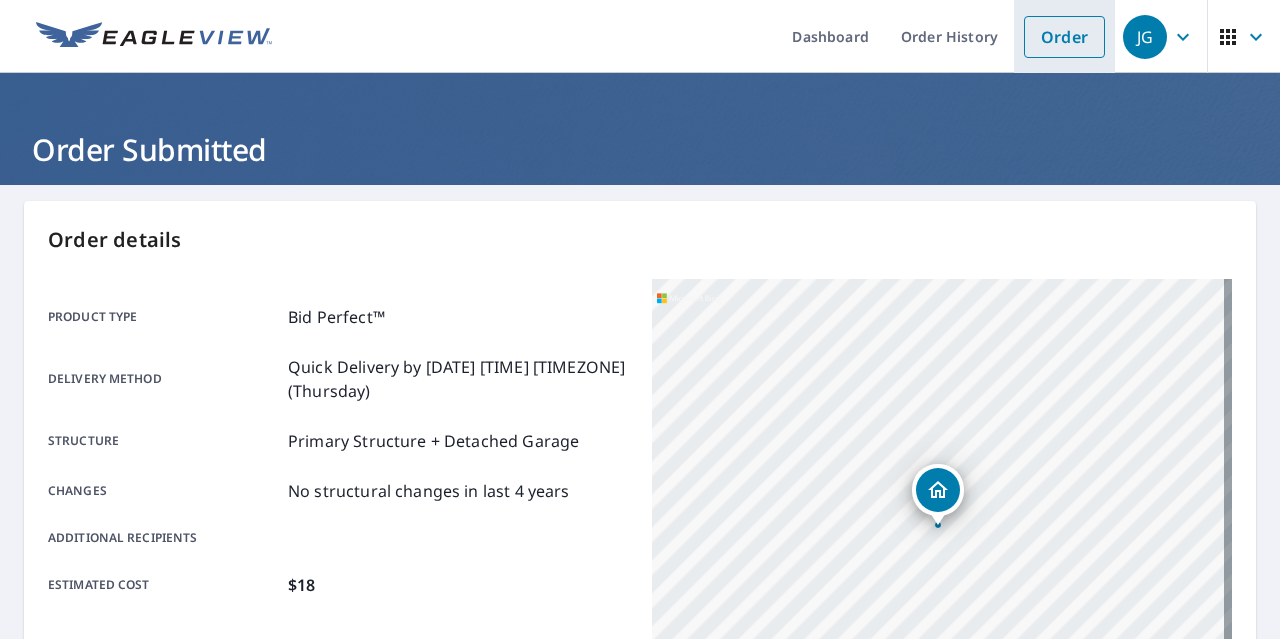click on "Order" at bounding box center [1064, 37] 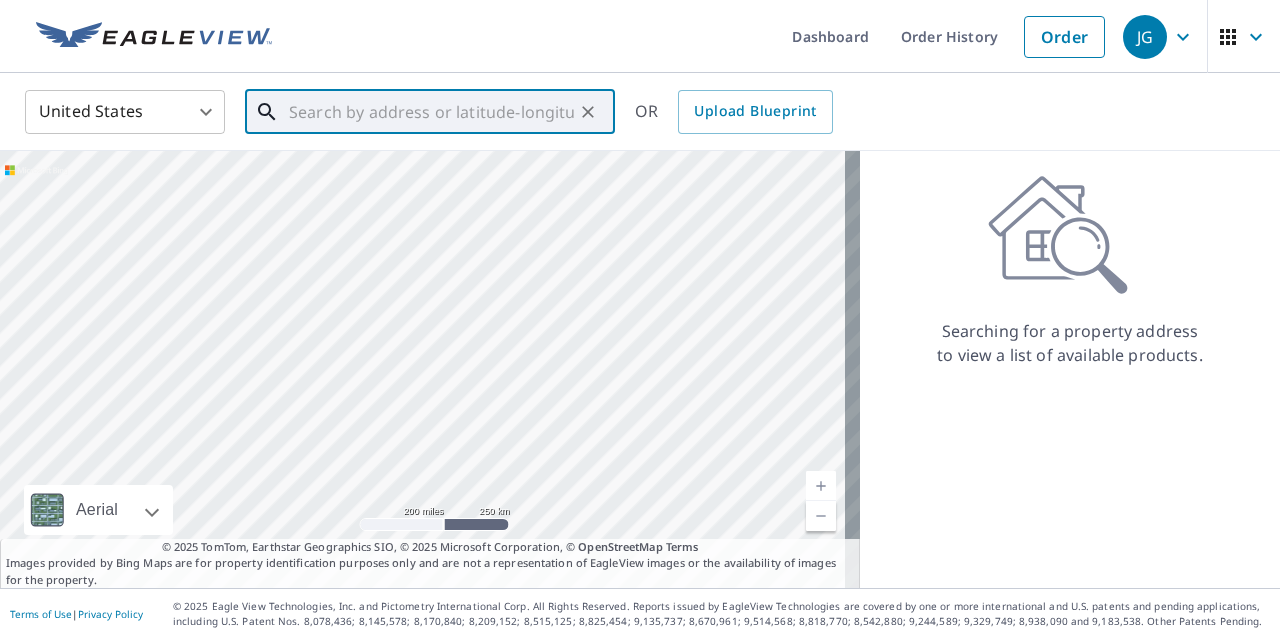 click at bounding box center [431, 112] 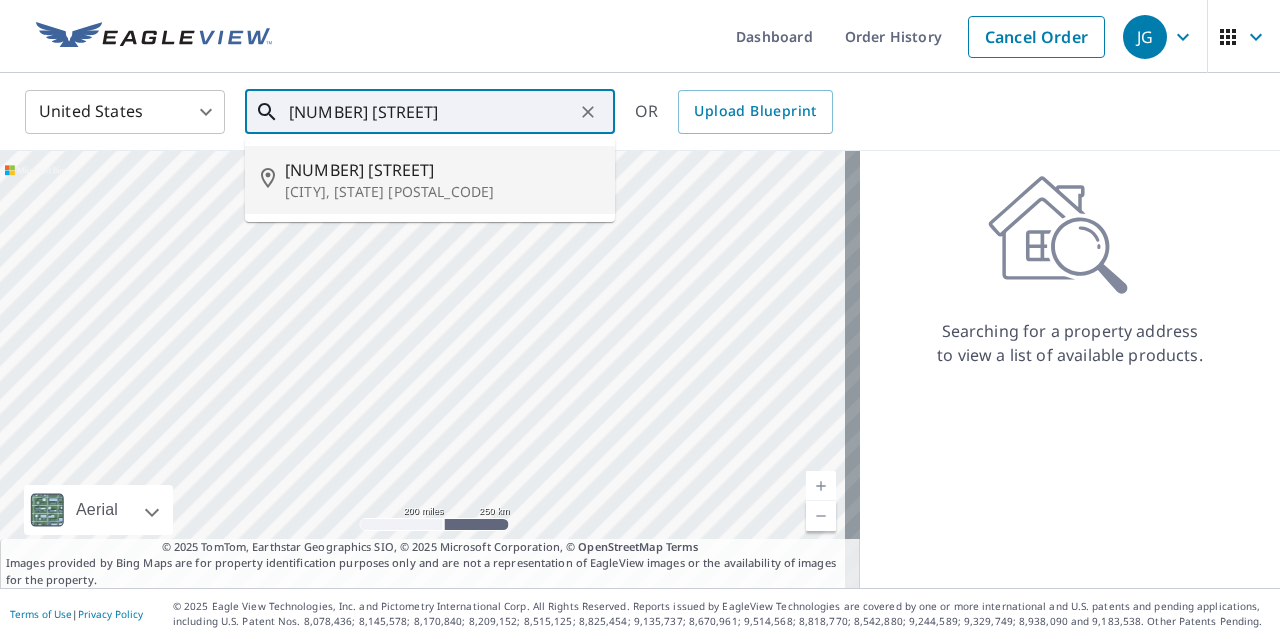click on "Spokane, WA 99201" at bounding box center (442, 192) 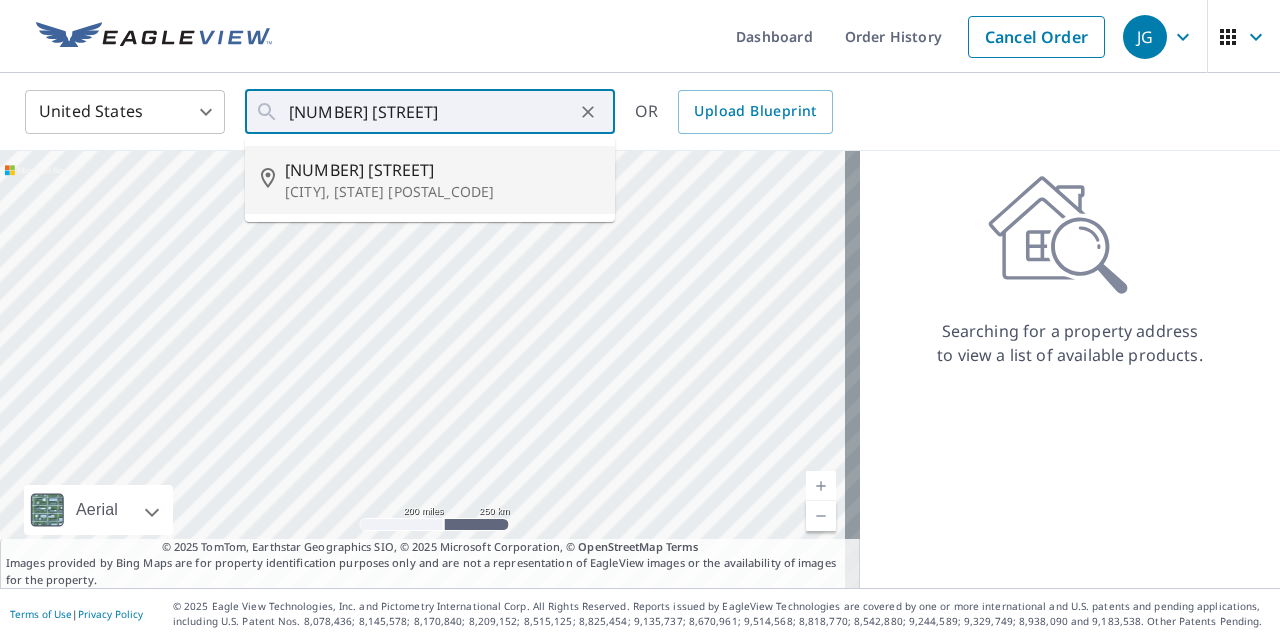 type on "1817 W Gardner Ave Spokane, WA 99201" 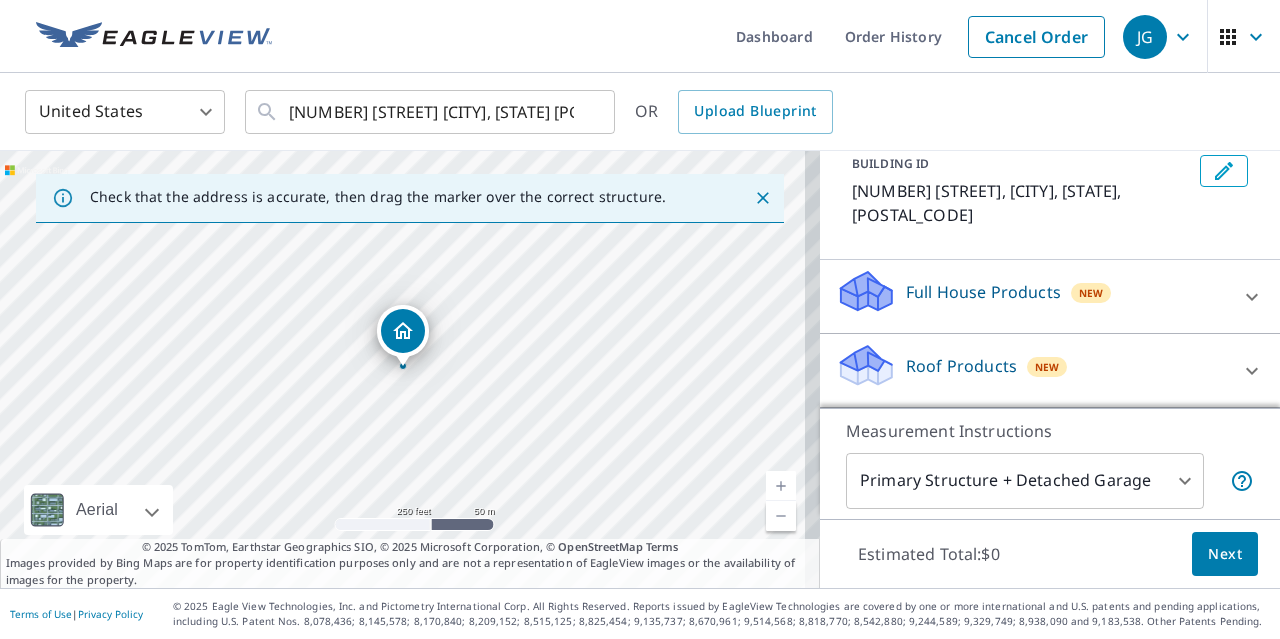 scroll, scrollTop: 124, scrollLeft: 0, axis: vertical 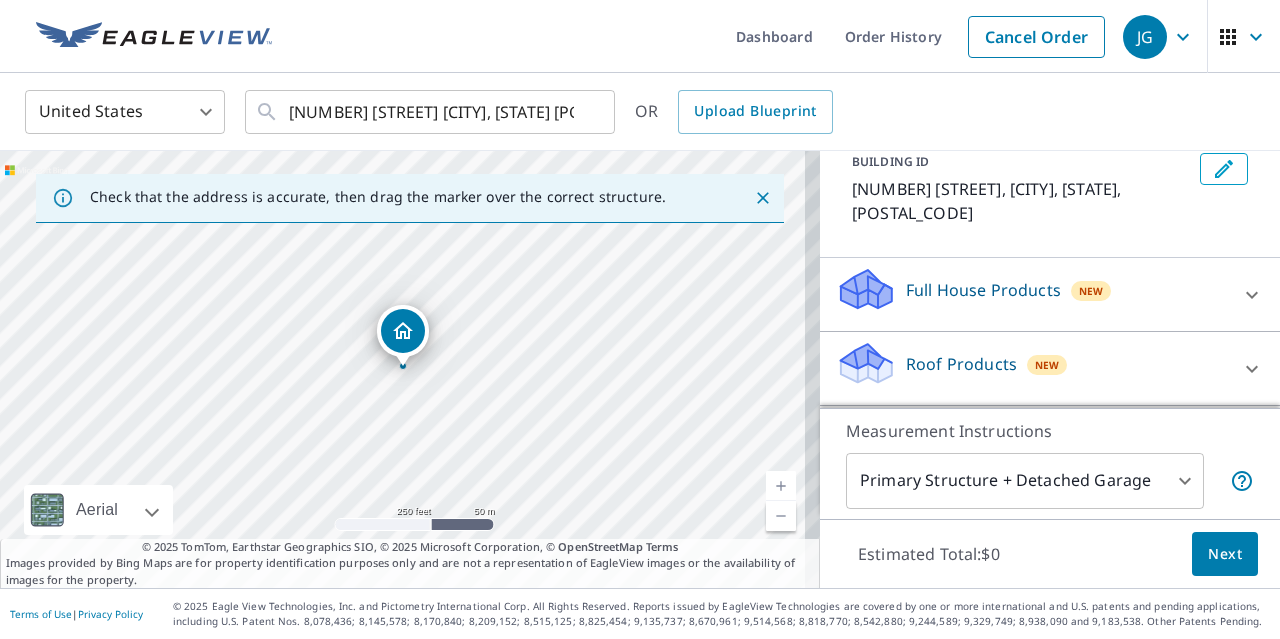 click on "Roof Products" at bounding box center [961, 364] 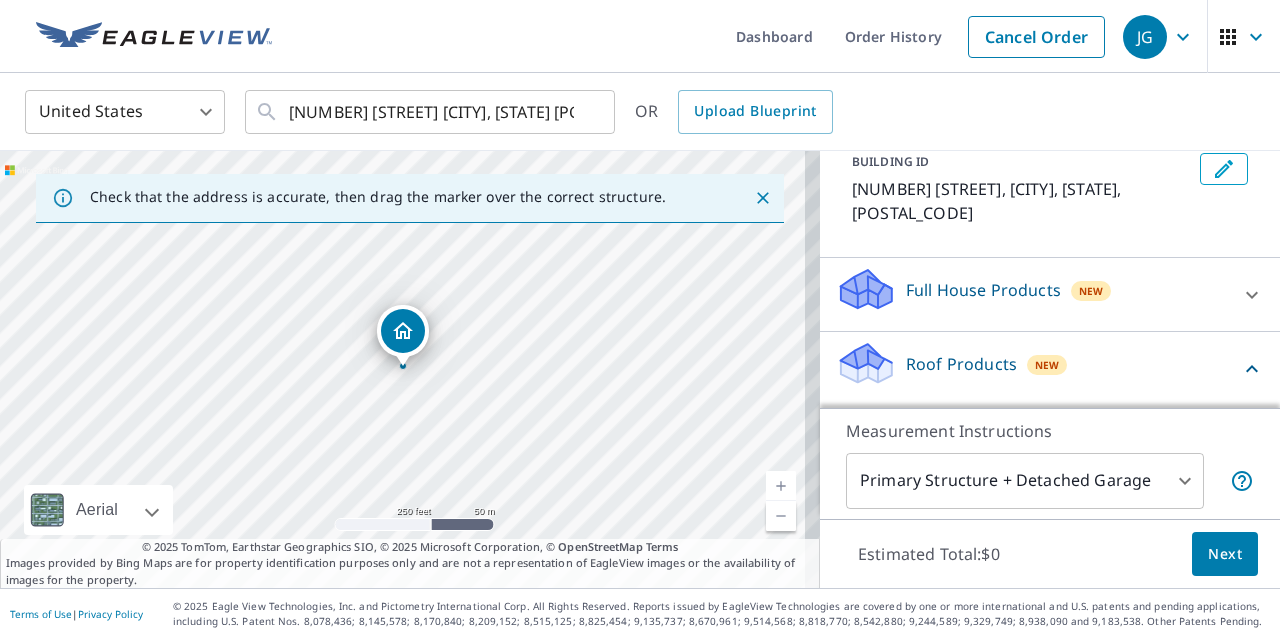 scroll, scrollTop: 329, scrollLeft: 0, axis: vertical 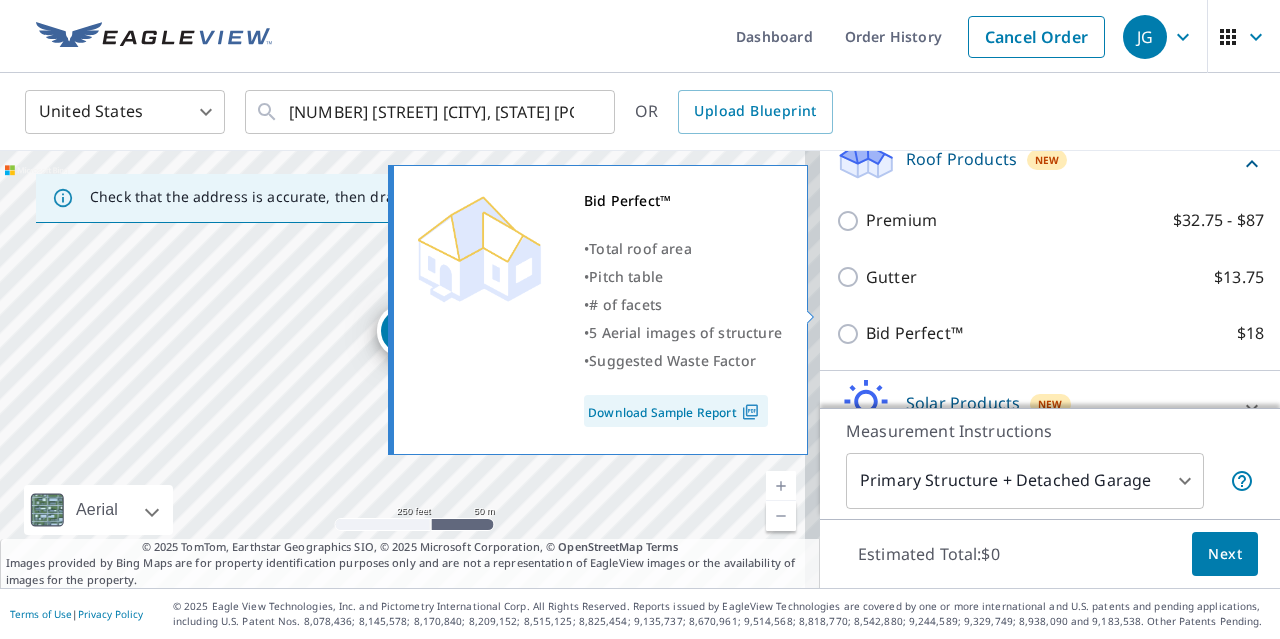 click on "Bid Perfect™ $18" at bounding box center [851, 334] 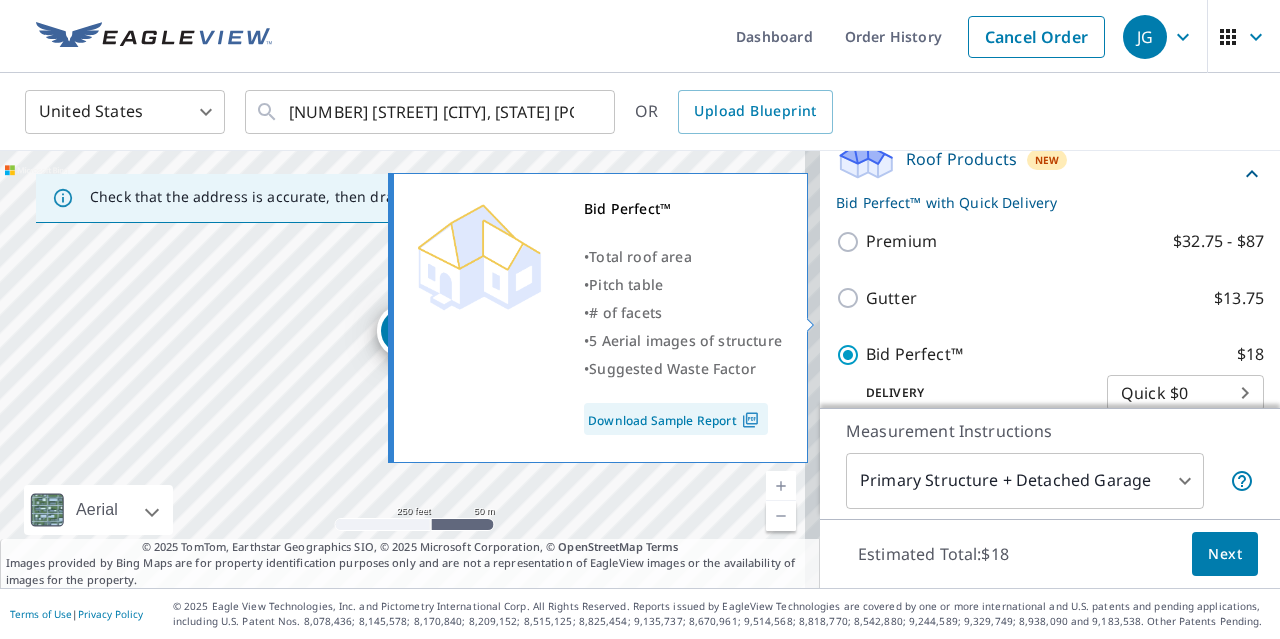 scroll, scrollTop: 345, scrollLeft: 0, axis: vertical 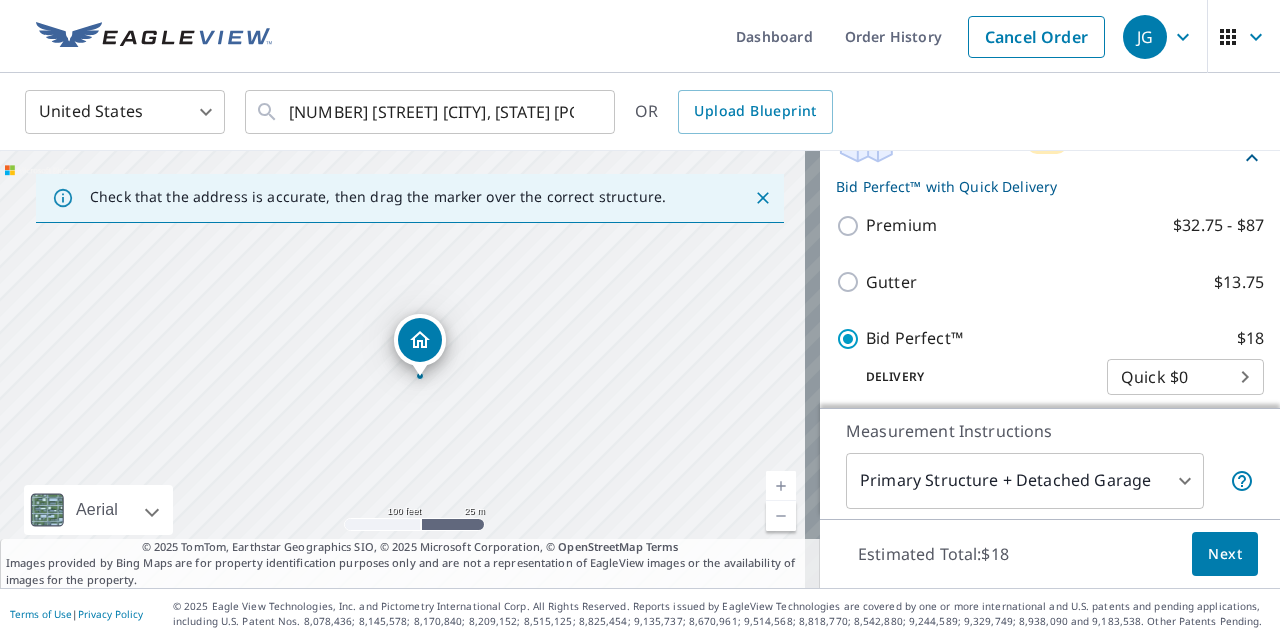drag, startPoint x: 366, startPoint y: 368, endPoint x: 434, endPoint y: 412, distance: 80.99383 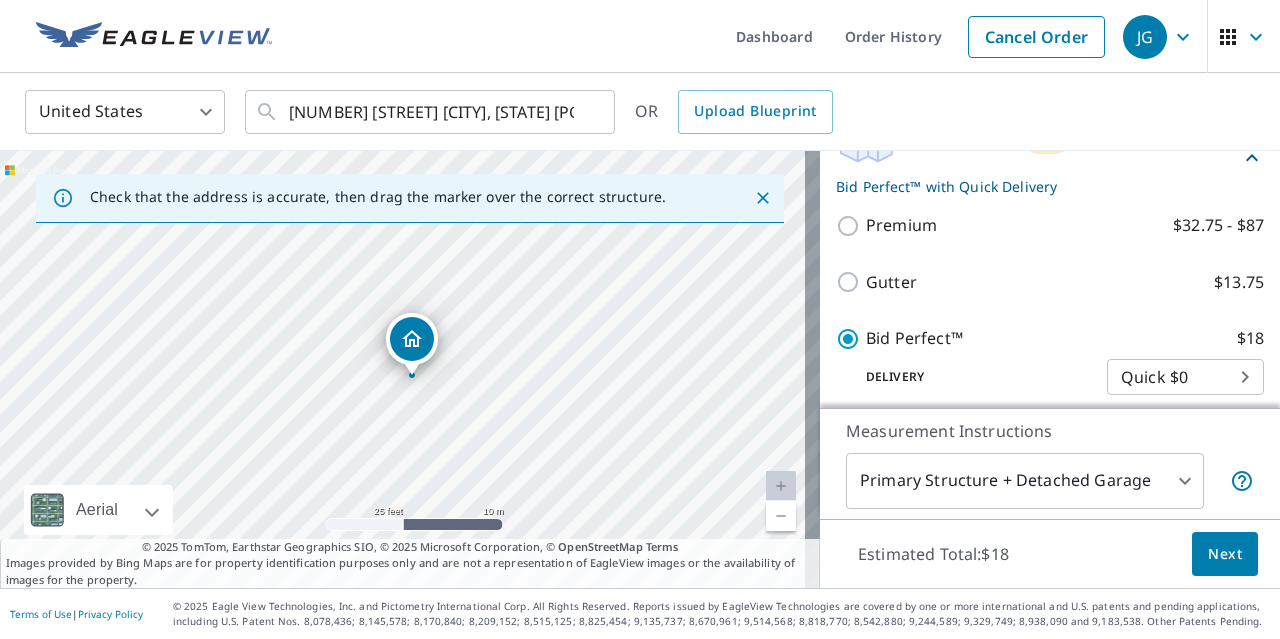 drag, startPoint x: 651, startPoint y: 363, endPoint x: 622, endPoint y: 407, distance: 52.69725 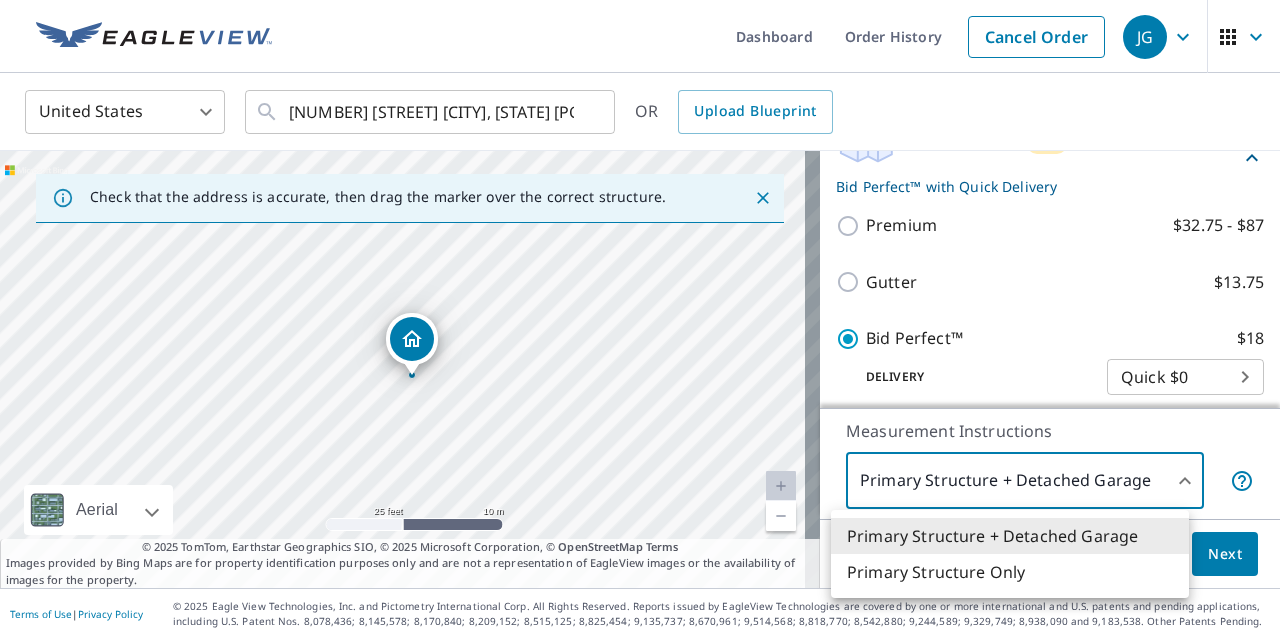 click on "JG JG
Dashboard Order History Cancel Order JG United States US ​ 1817 W Gardner Ave Spokane, WA 99201 ​ OR Upload Blueprint Check that the address is accurate, then drag the marker over the correct structure. 1817 W Gardner Ave Spokane, WA 99201 Aerial Road A standard road map Aerial A detailed look from above Labels Labels 25 feet 10 m © 2025 TomTom, © Vexcel Imaging, © 2025 Microsoft Corporation,  © OpenStreetMap Terms © 2025 TomTom, Earthstar Geographics SIO, © 2025 Microsoft Corporation, ©   OpenStreetMap   Terms Images provided by Bing Maps are for property identification purposes only and are not a representation of EagleView images or the availability of images for the property. PROPERTY TYPE Residential Commercial Multi-Family This is a complex BUILDING ID 1817 W Gardner Ave, Spokane, WA, 99201 Full House Products New Full House™ $105 Roof Products New Bid Perfect™ with Quick Delivery Premium $32.75 - $87 Gutter $13.75 Bid Perfect™ $18 Delivery Quick $0 45 ​ Solar Products New" at bounding box center [640, 319] 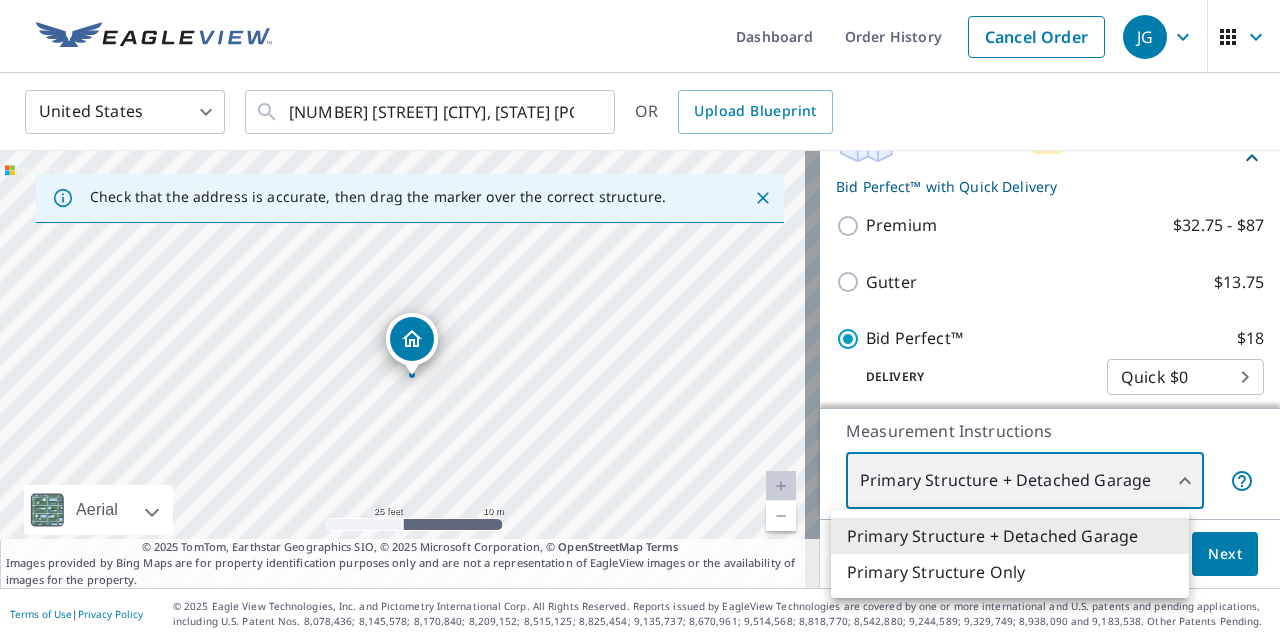 type on "2" 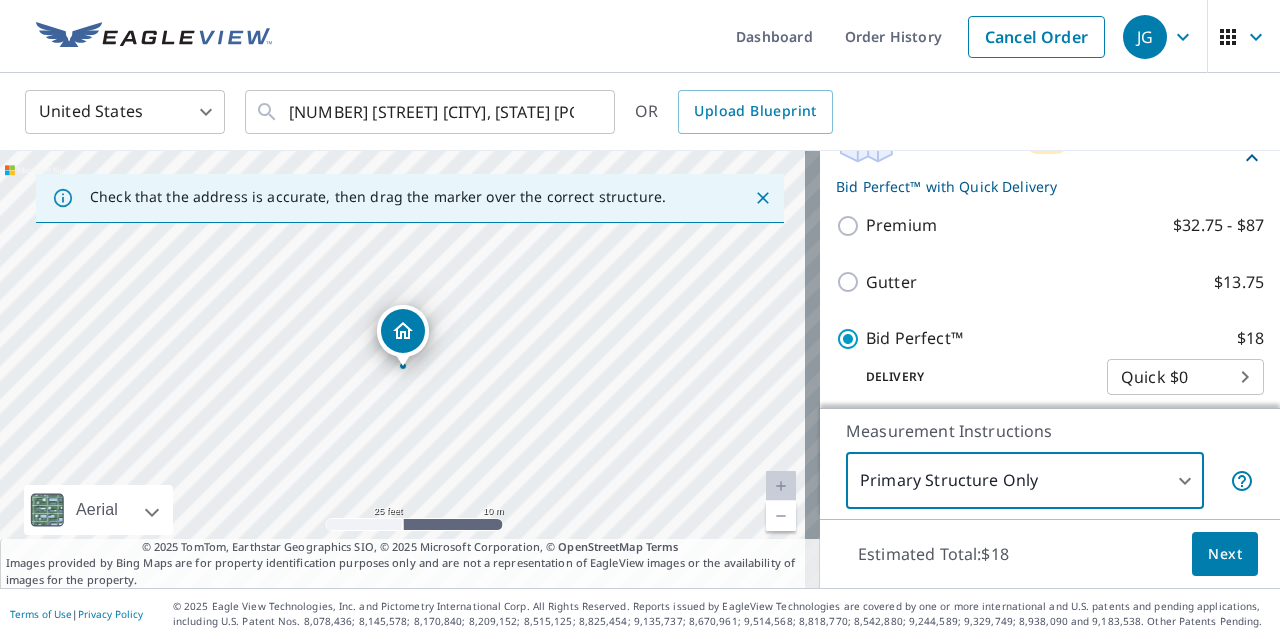 click on "Next" at bounding box center (1225, 554) 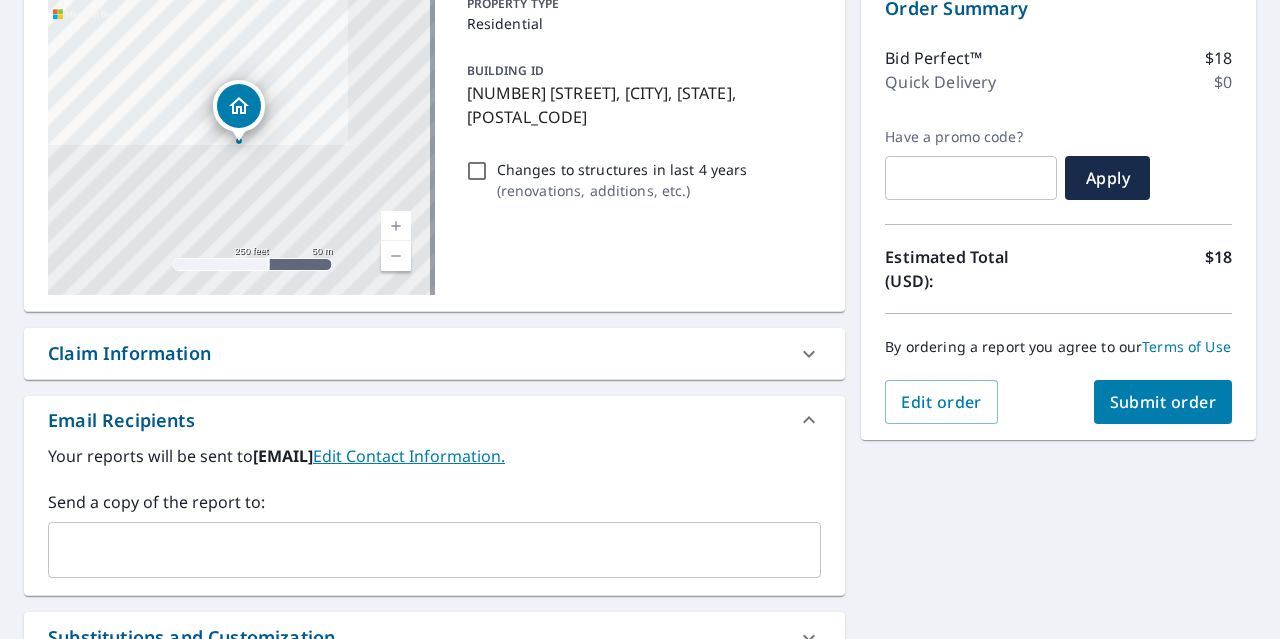 scroll, scrollTop: 223, scrollLeft: 0, axis: vertical 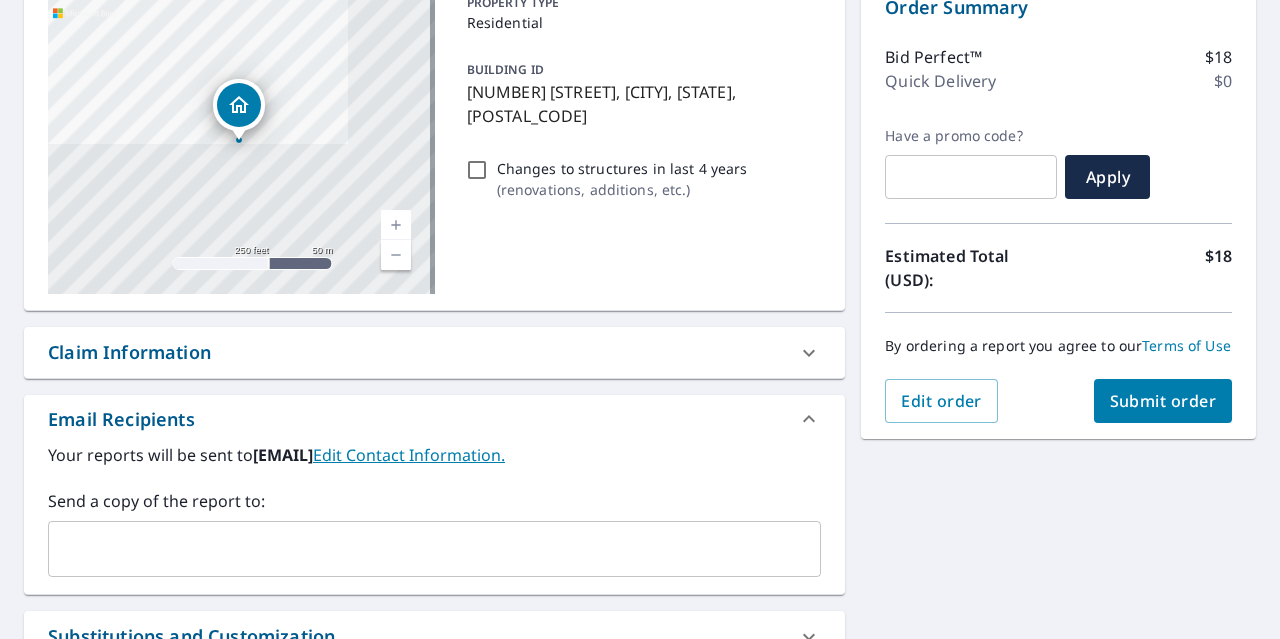 click at bounding box center (419, 549) 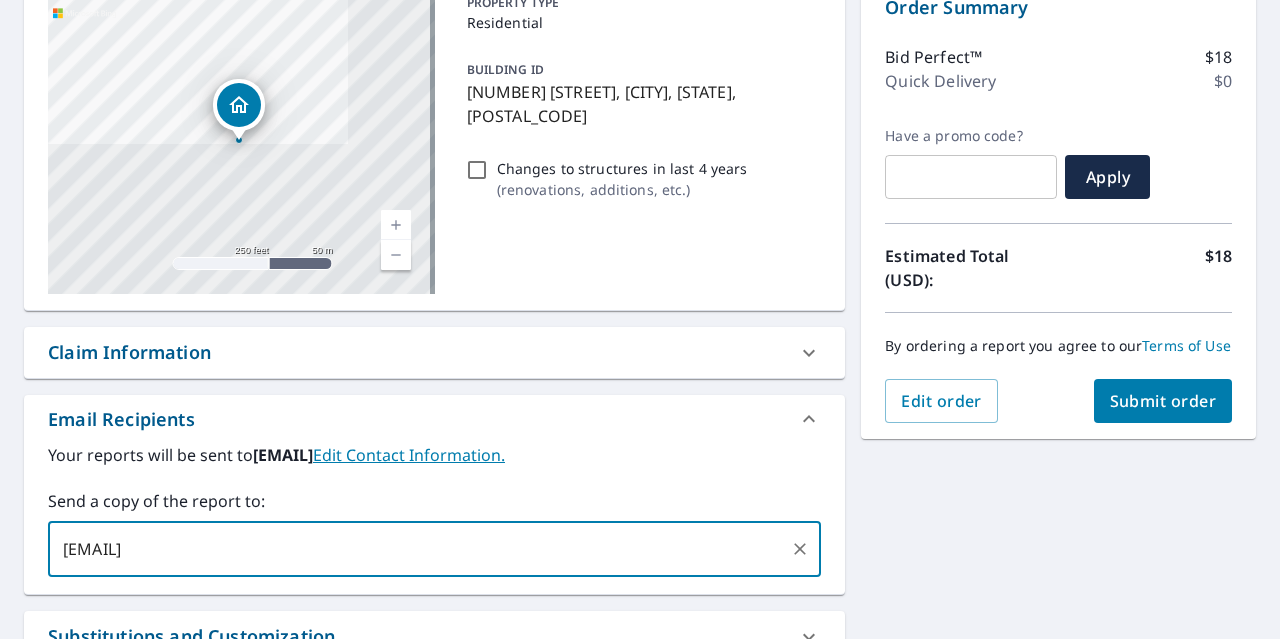 type on "gabrielsanchez99204@gmail.com" 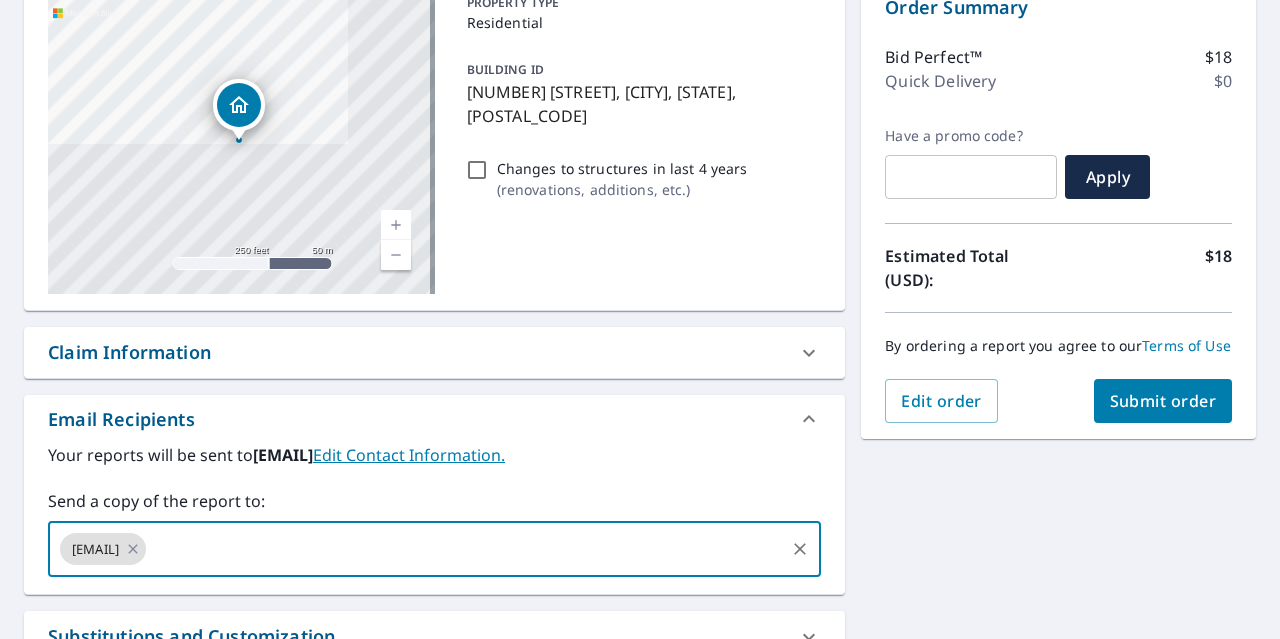 click on "Submit order" at bounding box center [1163, 401] 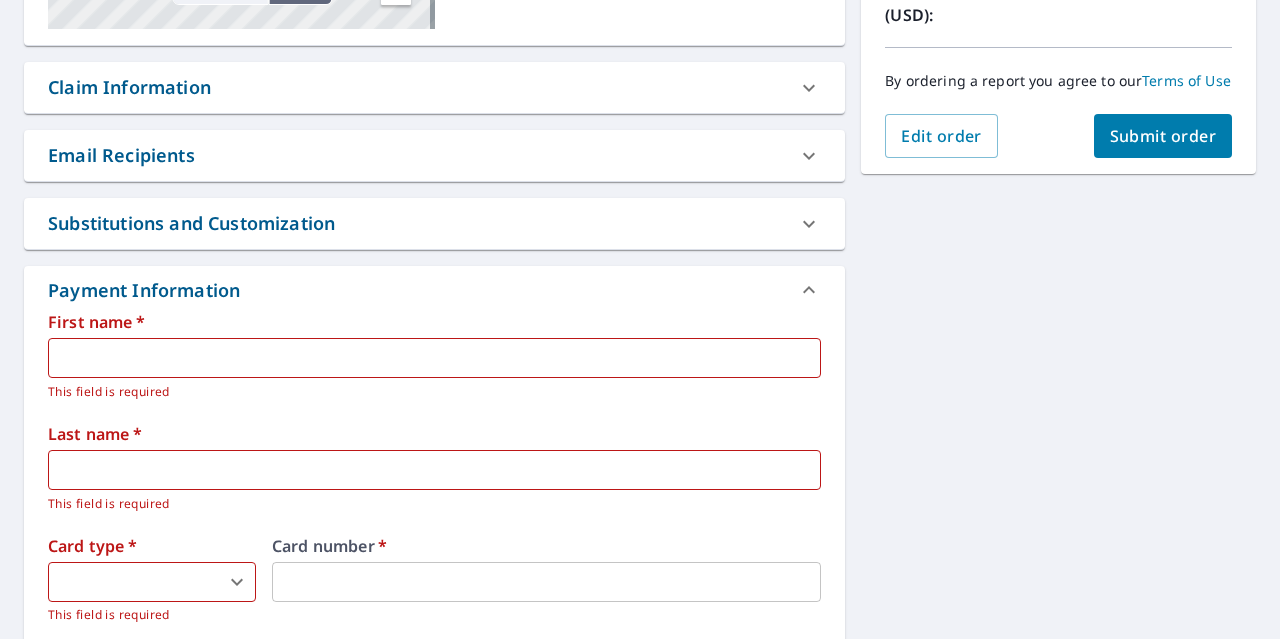 scroll, scrollTop: 490, scrollLeft: 0, axis: vertical 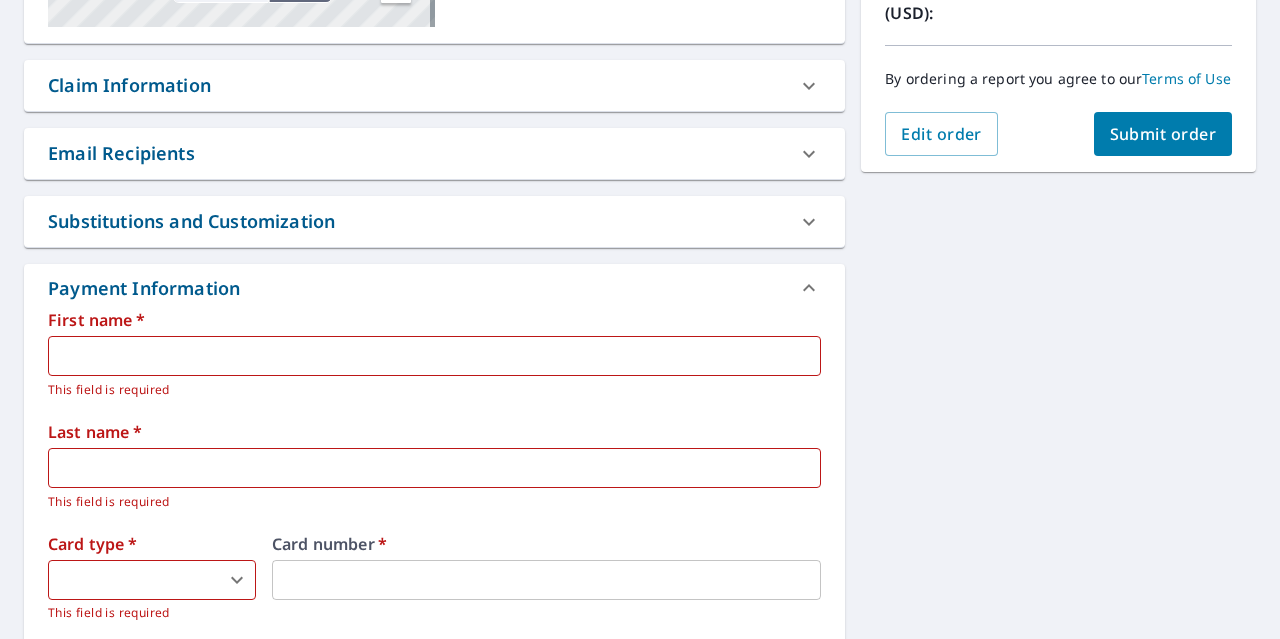 click on "Substitutions and Customization" at bounding box center (416, 221) 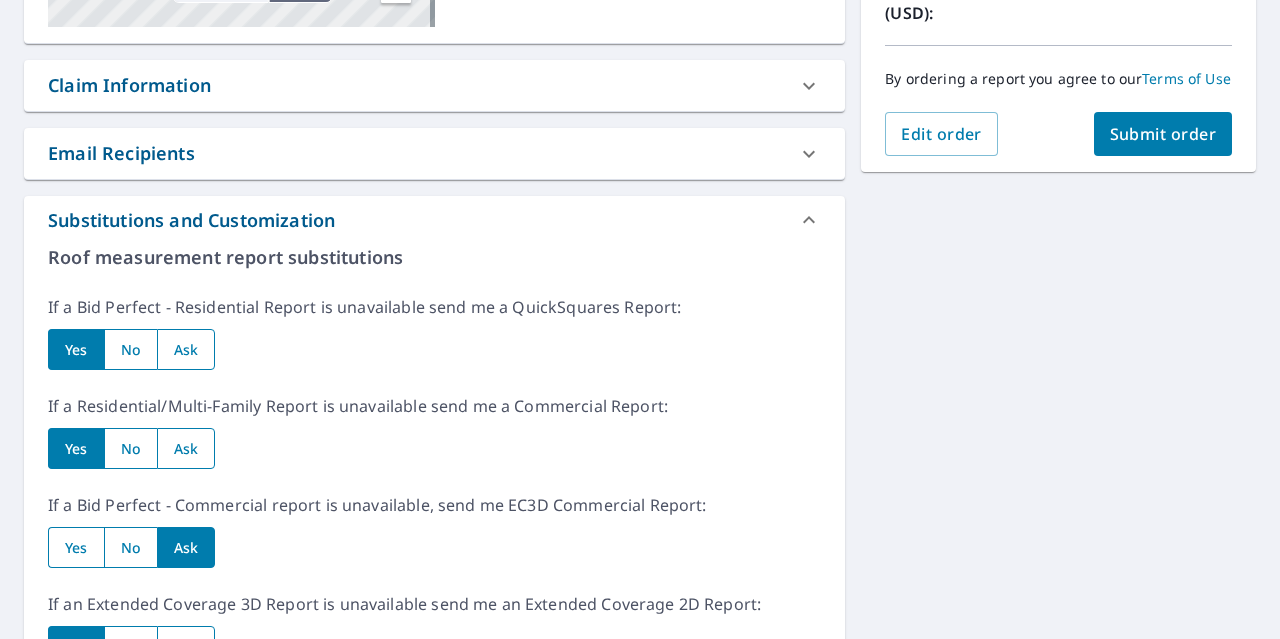 click on "Email Recipients" at bounding box center [416, 153] 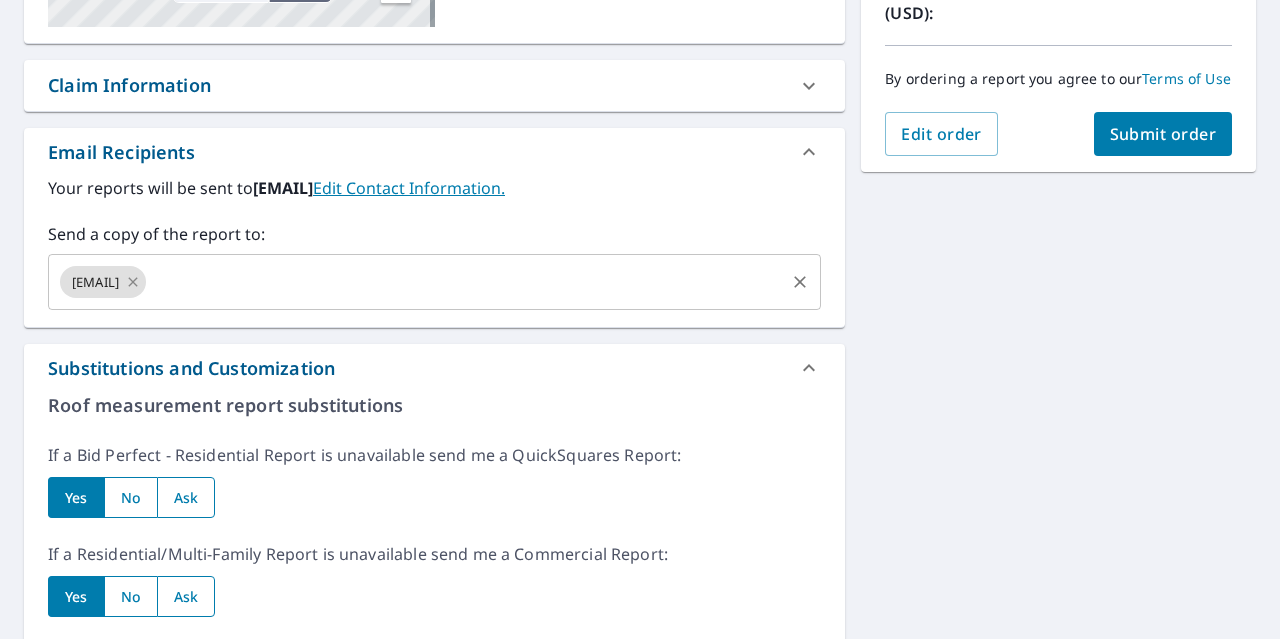 click 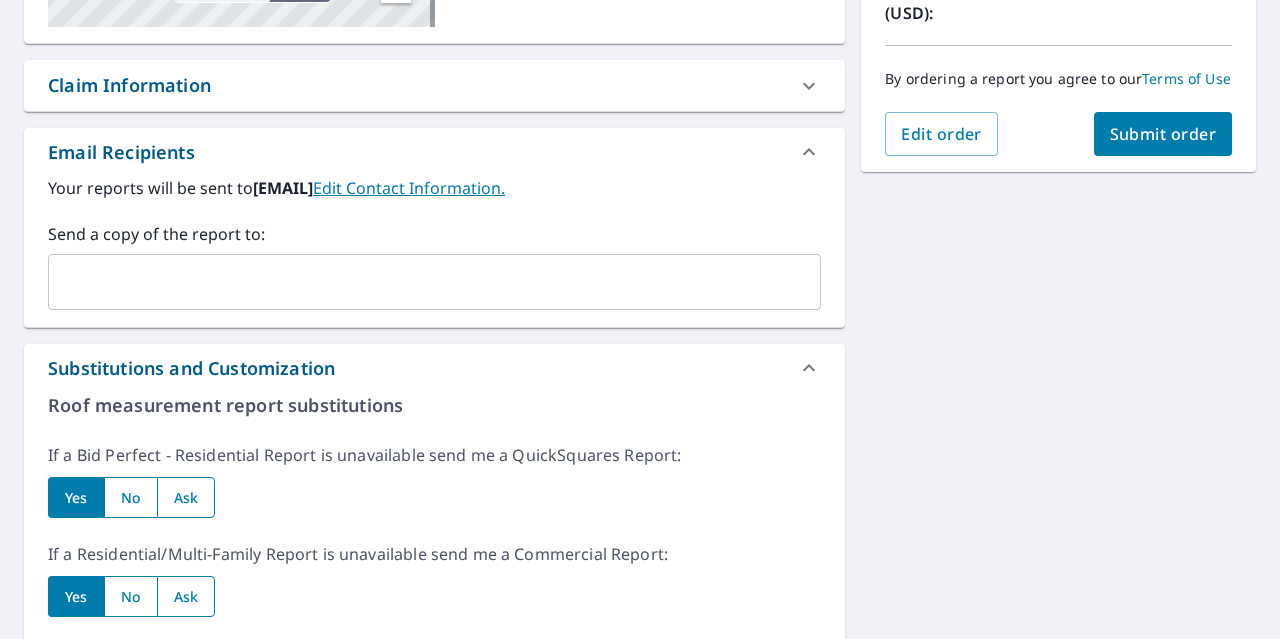 click on "1817 W Gardner Ave Spokane, WA 99201 Aerial Road A standard road map Aerial A detailed look from above Labels Labels 250 feet 50 m © 2025 TomTom, © Vexcel Imaging, © 2025 Microsoft Corporation,  © OpenStreetMap Terms PROPERTY TYPE Residential BUILDING ID 1817 W Gardner Ave, Spokane, WA, 99201 Changes to structures in last 4 years ( renovations, additions, etc. ) Claim Information Claim number ​ Claim information ​ PO number ​ Date of loss ​ Cat ID ​ Email Recipients Your reports will be sent to  jesusgonzalez2010@yahoo.com.  Edit Contact Information. Send a copy of the report to: ​ Substitutions and Customization Roof measurement report substitutions If a Bid Perfect - Residential Report is unavailable send me a QuickSquares Report: Yes No Ask If a Residential/Multi-Family Report is unavailable send me a Commercial Report: Yes No Ask If a Bid Perfect - Commercial report is unavailable, send me EC3D Commercial Report: Yes No Ask Yes No Ask Additional Report Formats DXF RXF XML First name   *" at bounding box center (640, 752) 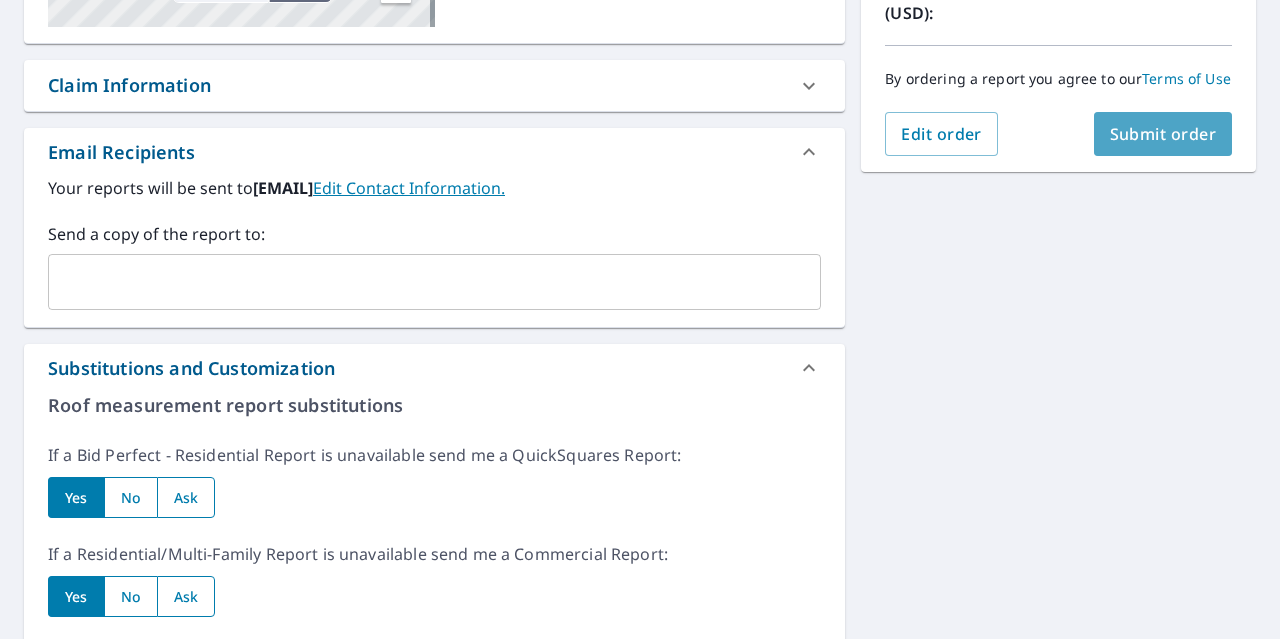 click on "Submit order" at bounding box center (1163, 134) 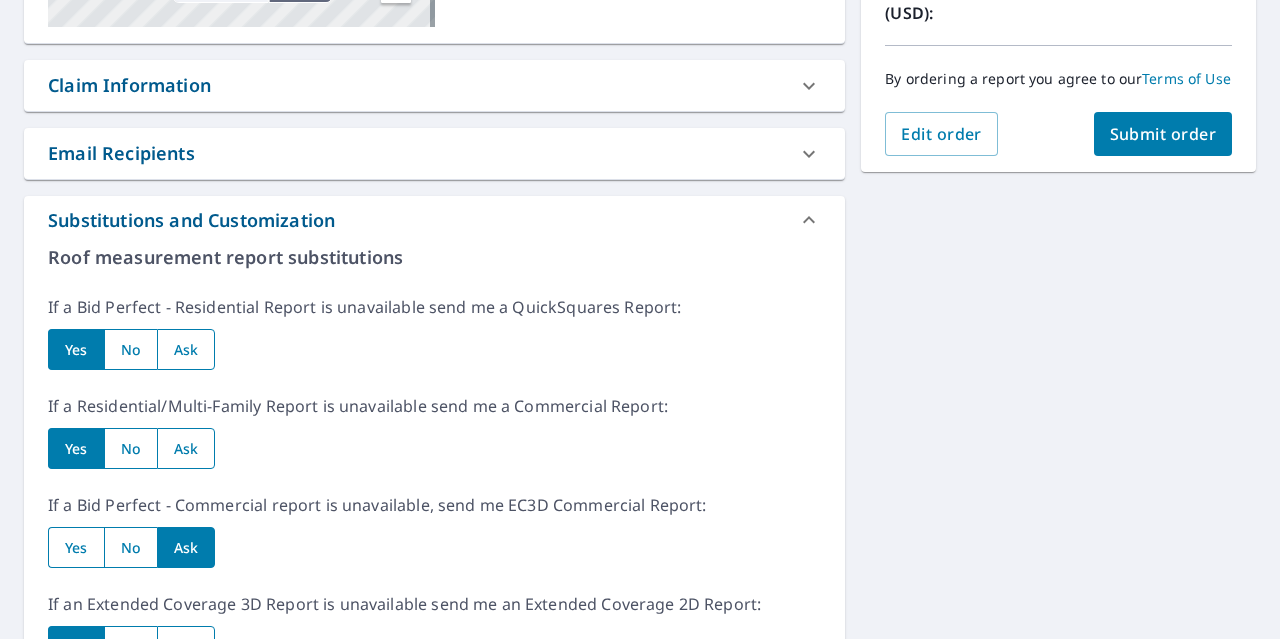 click 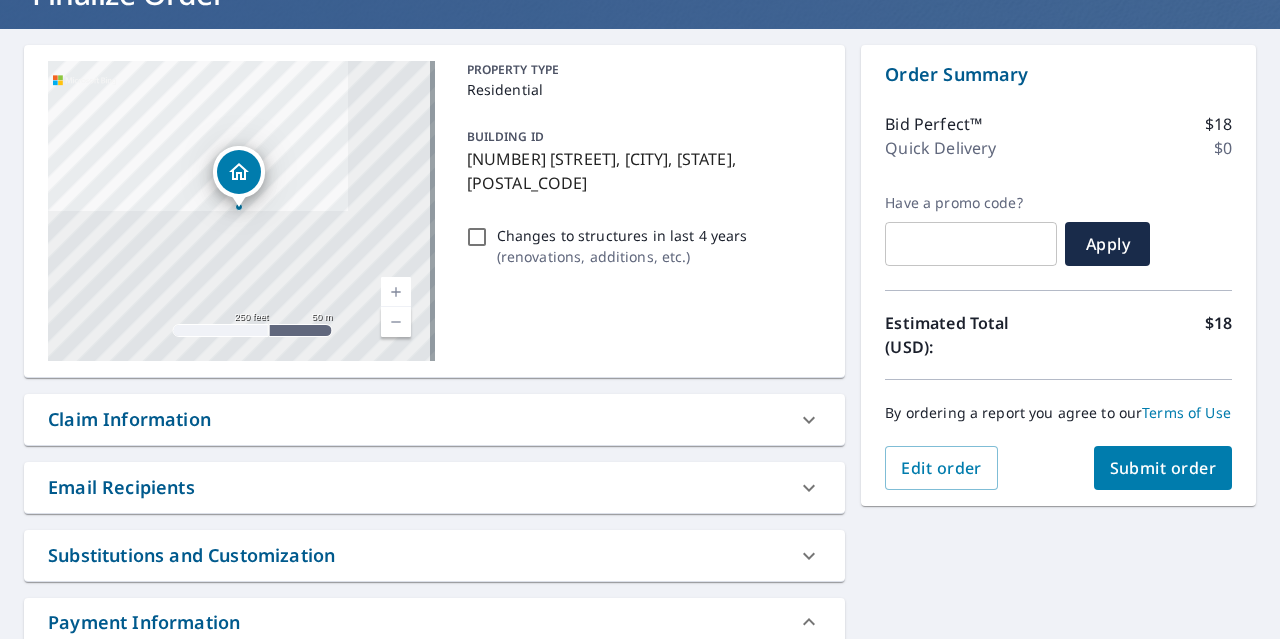 scroll, scrollTop: 158, scrollLeft: 0, axis: vertical 